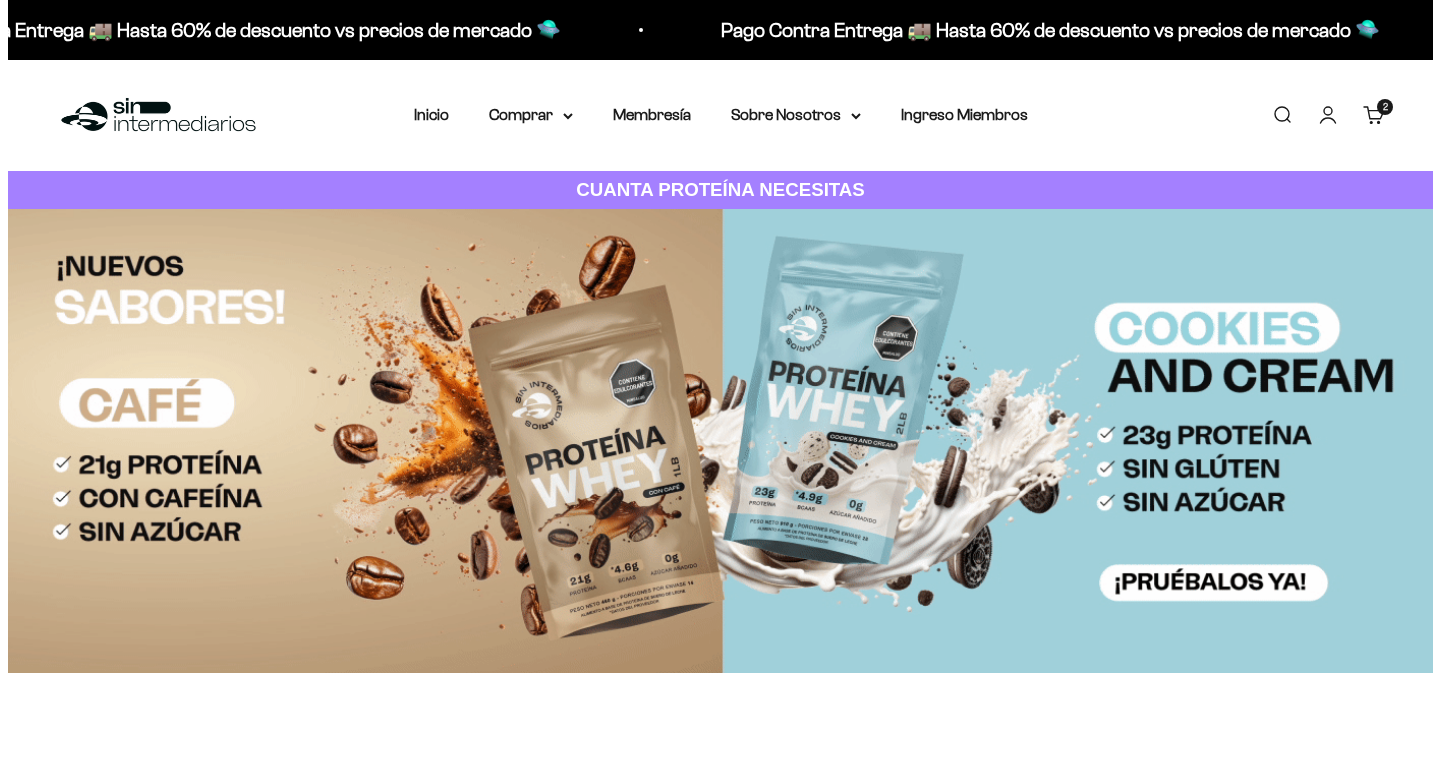 scroll, scrollTop: 0, scrollLeft: 0, axis: both 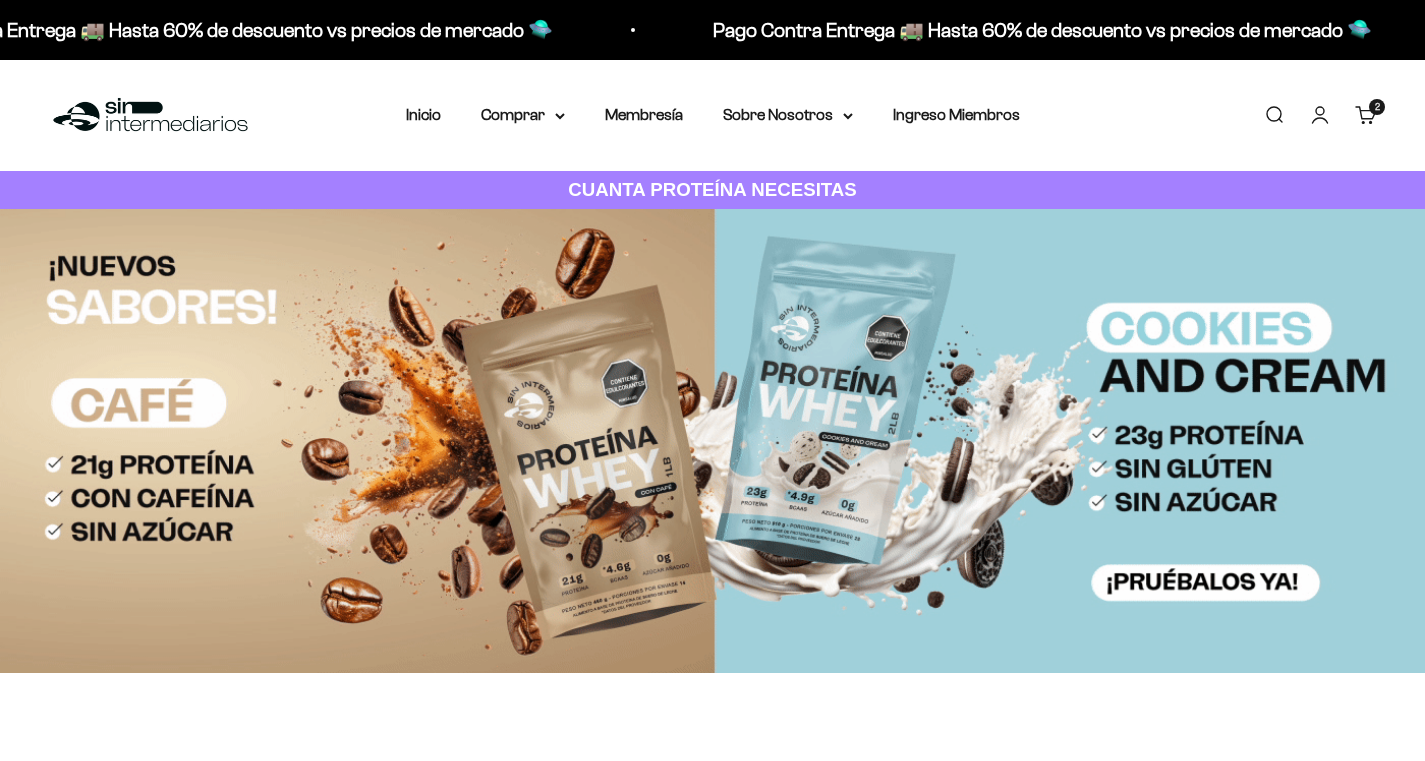 click on "2 artículos
2" at bounding box center [1377, 107] 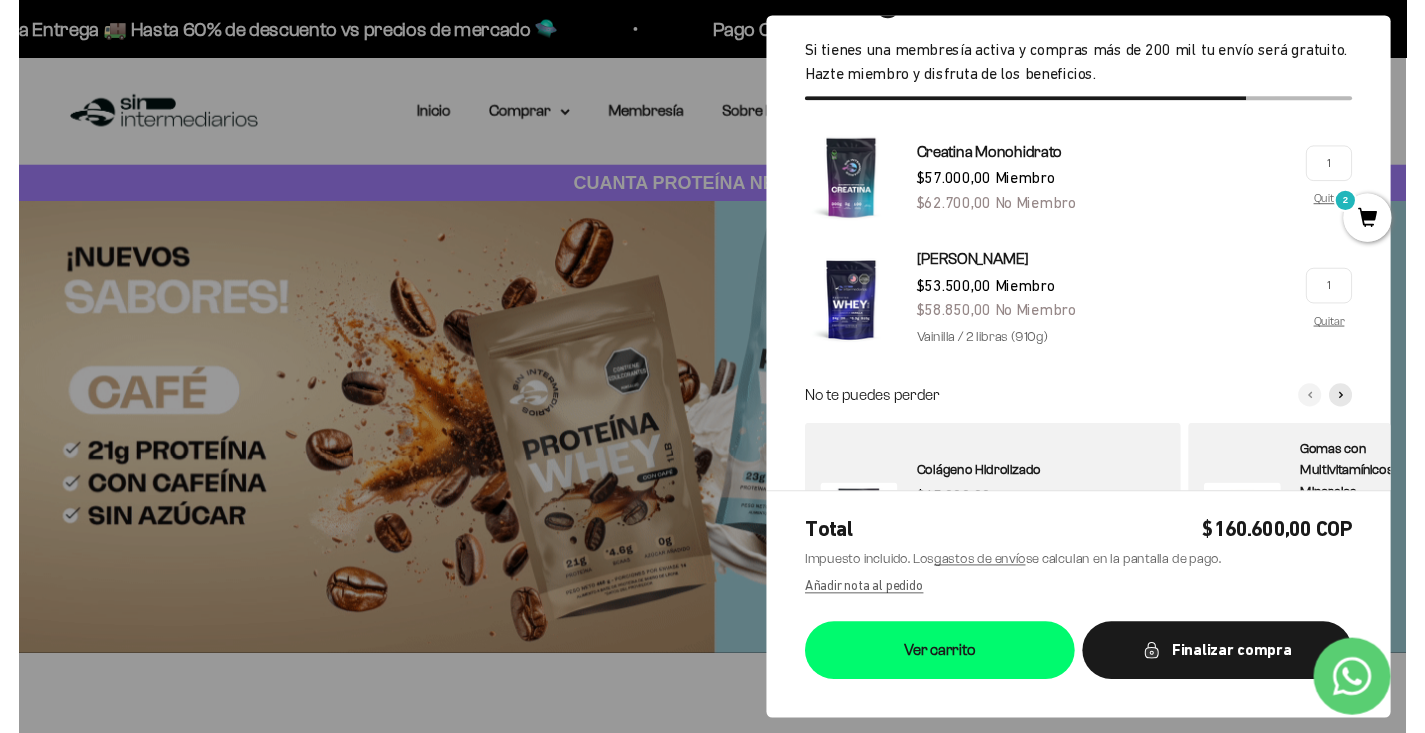 scroll, scrollTop: 63, scrollLeft: 0, axis: vertical 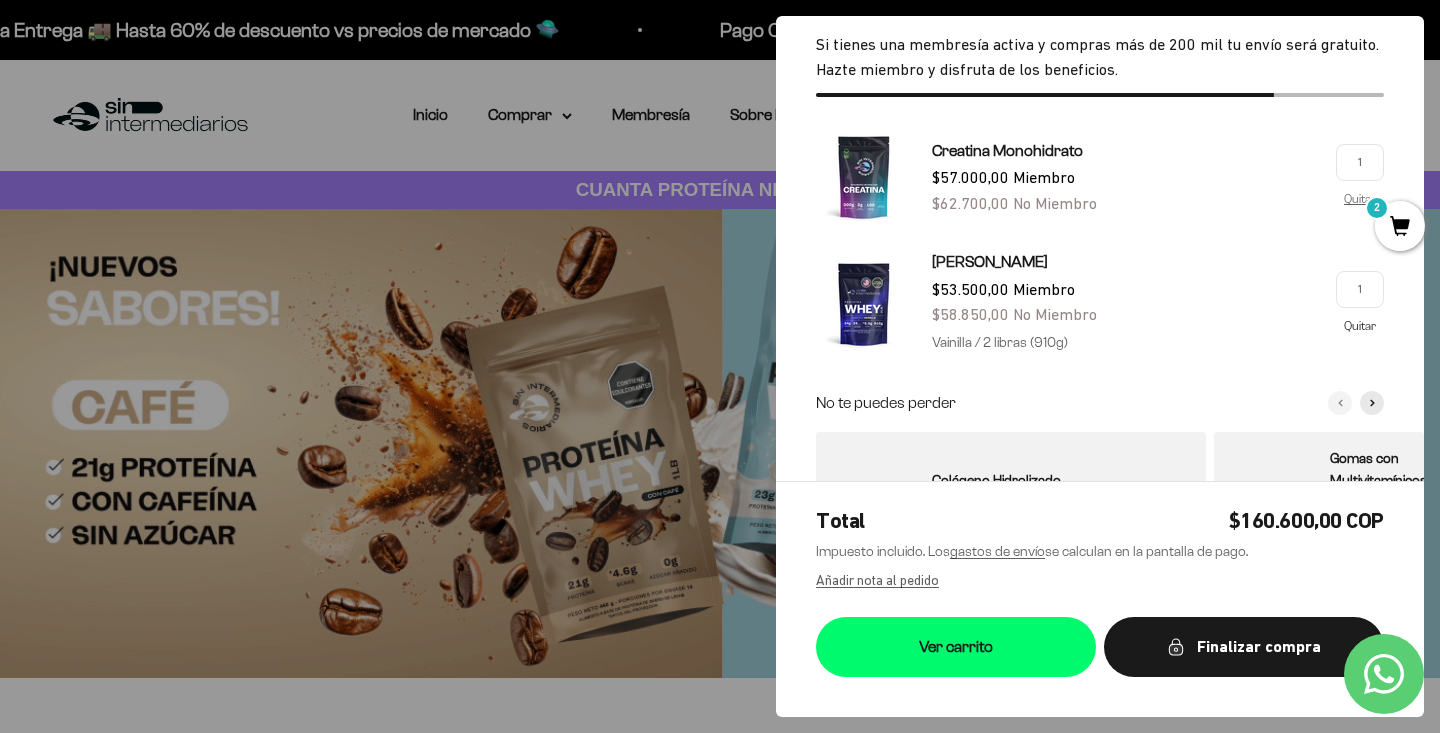 click on "Quitar" at bounding box center [1360, 325] 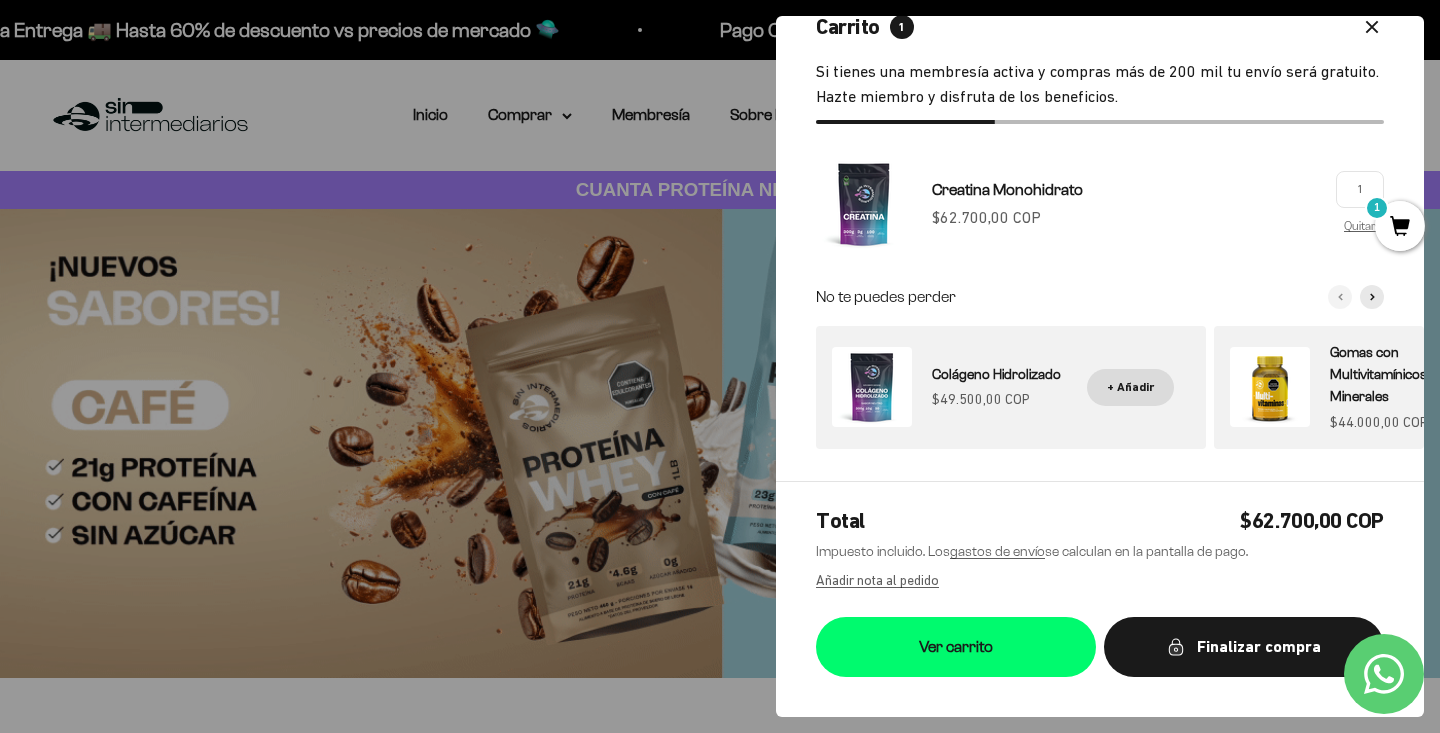 click at bounding box center [720, 366] 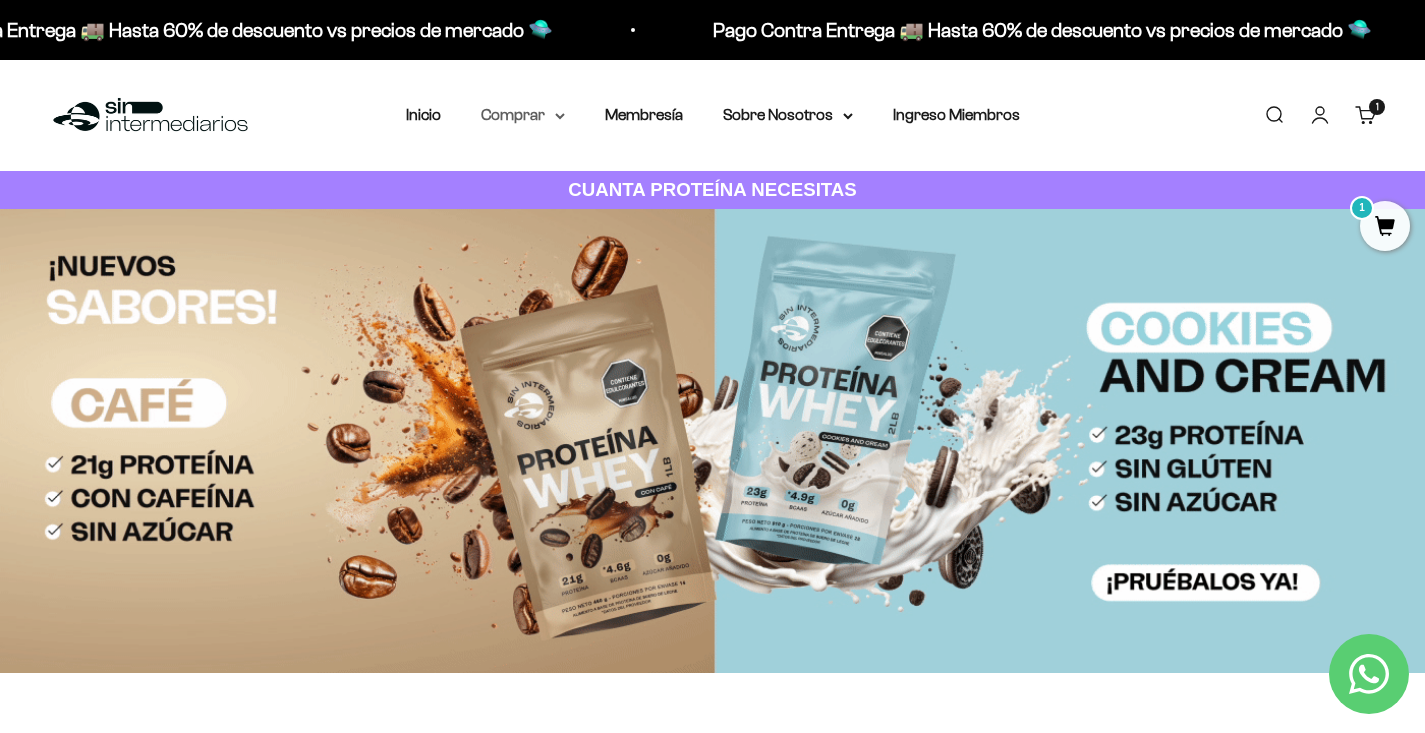 click on "Comprar" at bounding box center [523, 115] 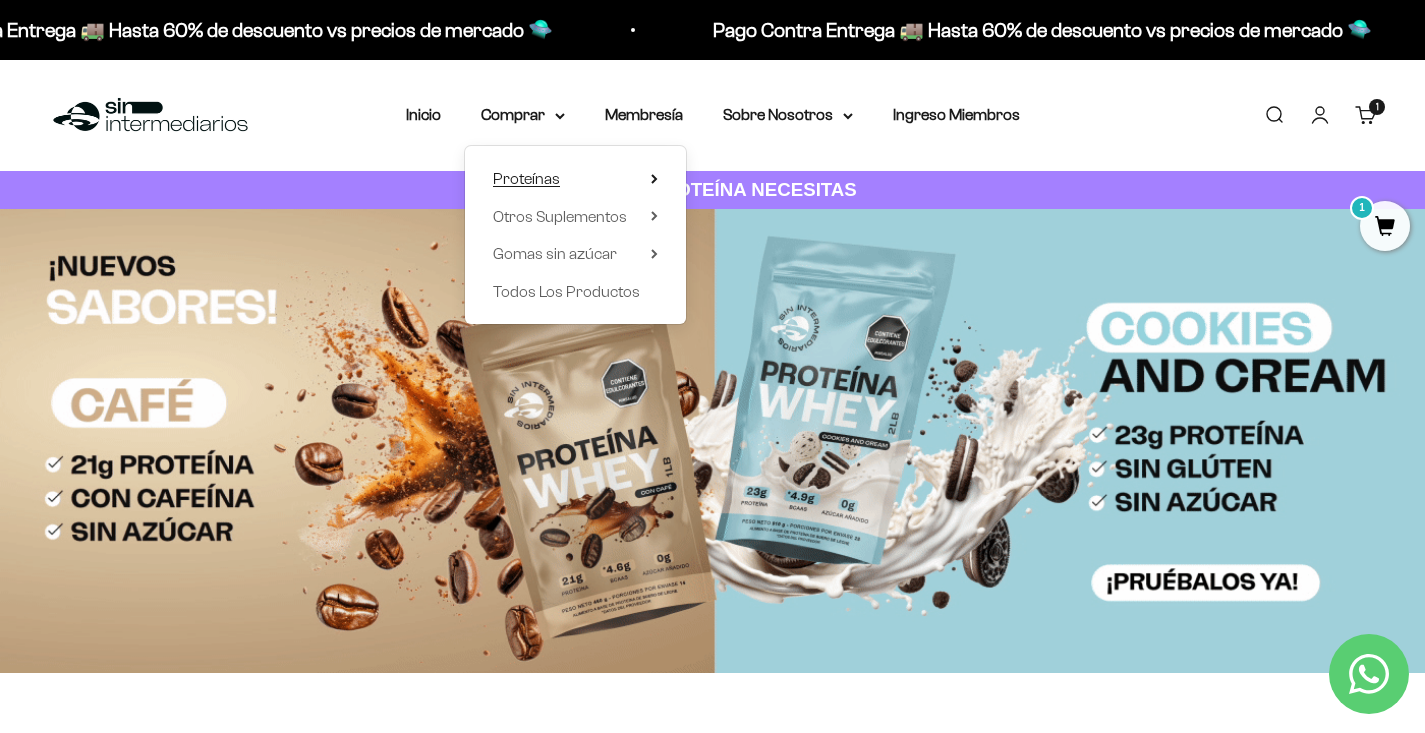 click on "Proteínas" at bounding box center [575, 179] 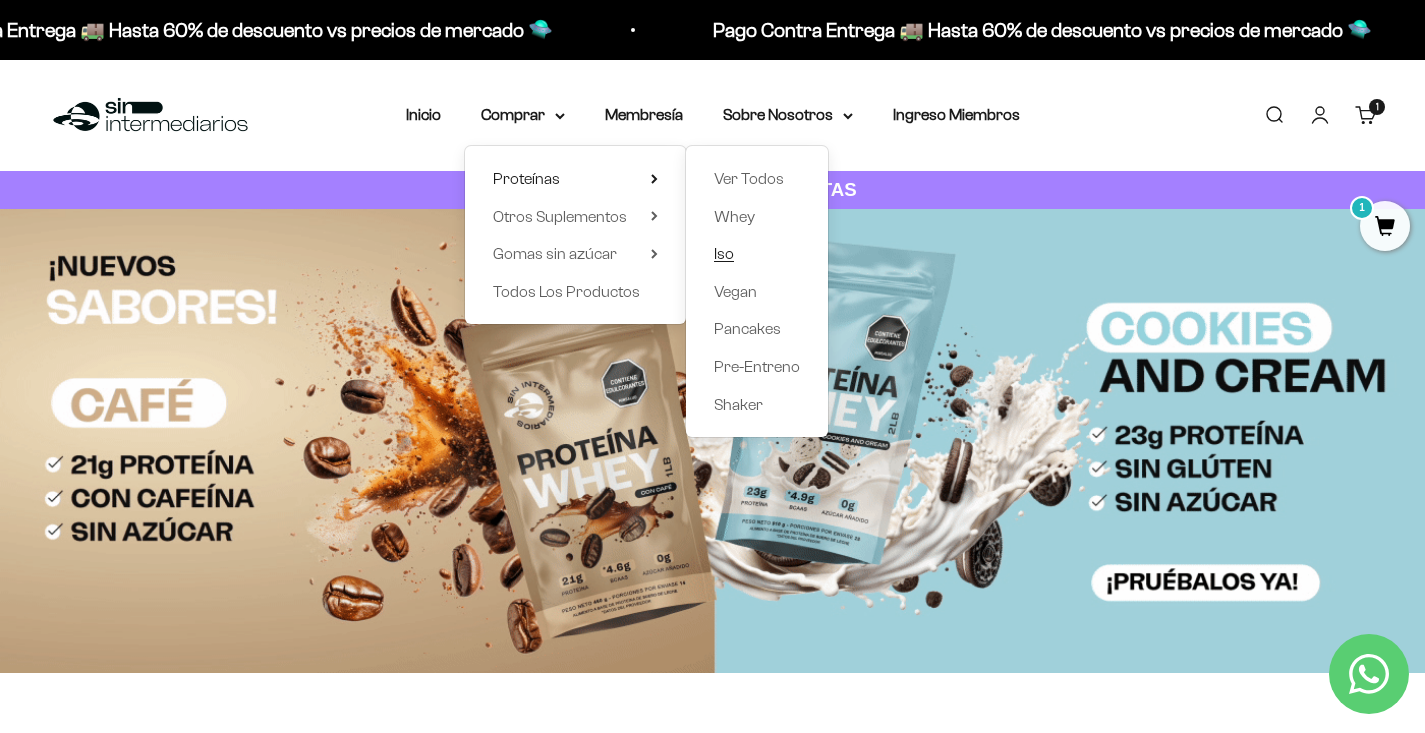 click on "Iso" at bounding box center [757, 254] 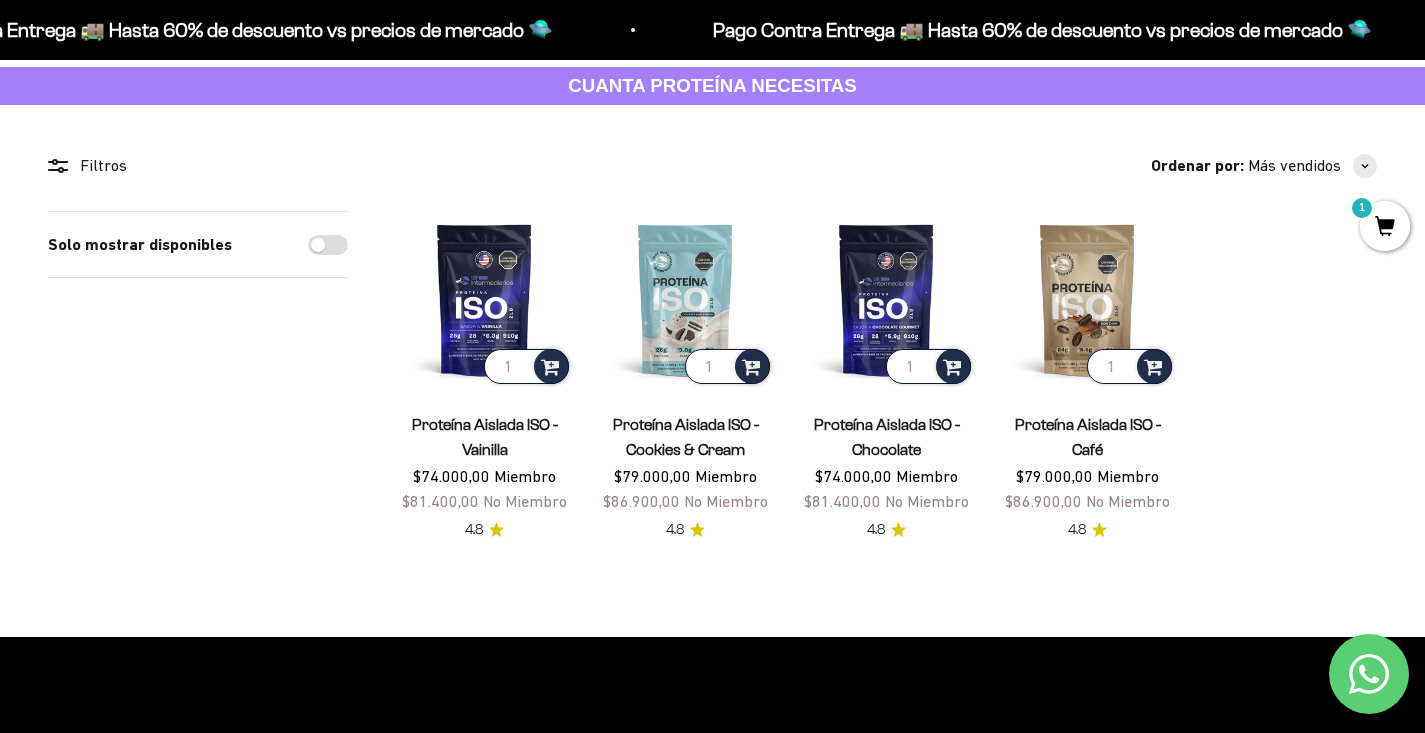 scroll, scrollTop: 106, scrollLeft: 0, axis: vertical 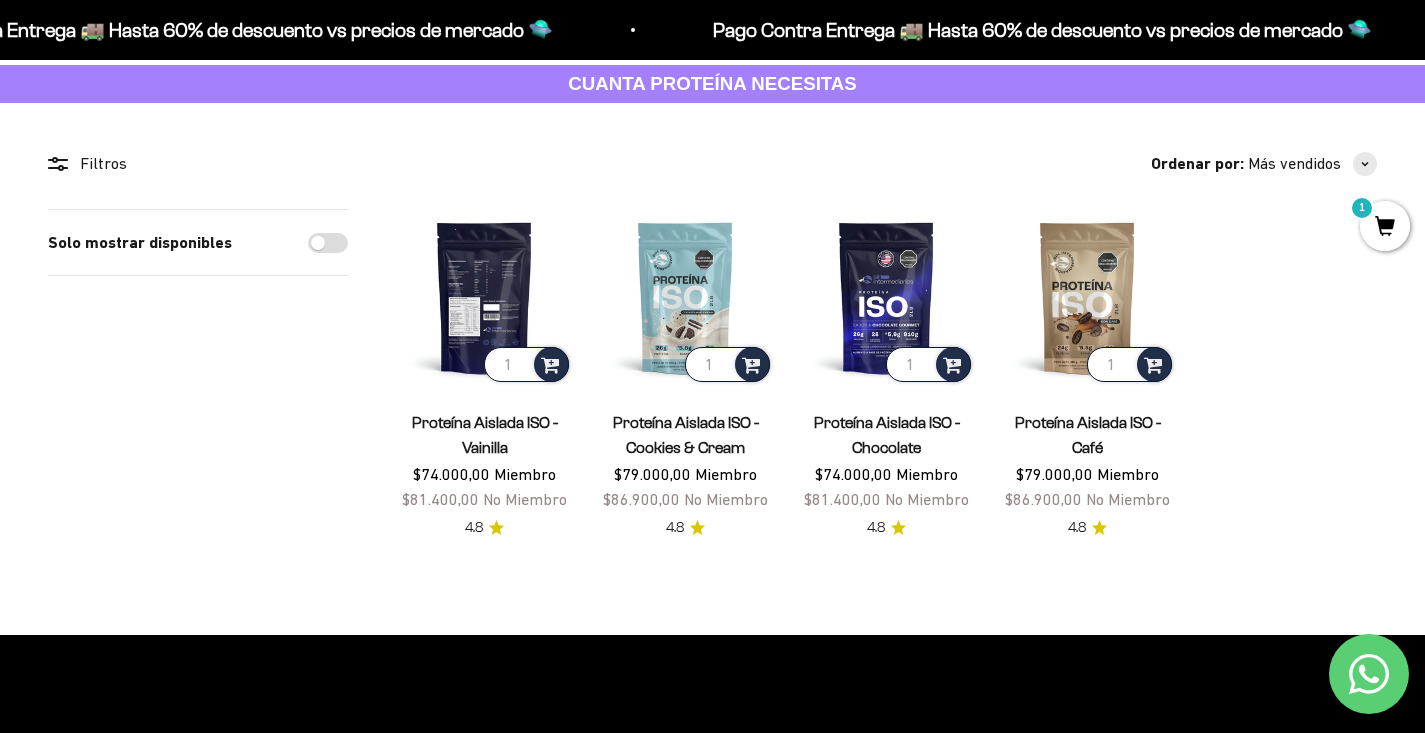 click at bounding box center (484, 297) 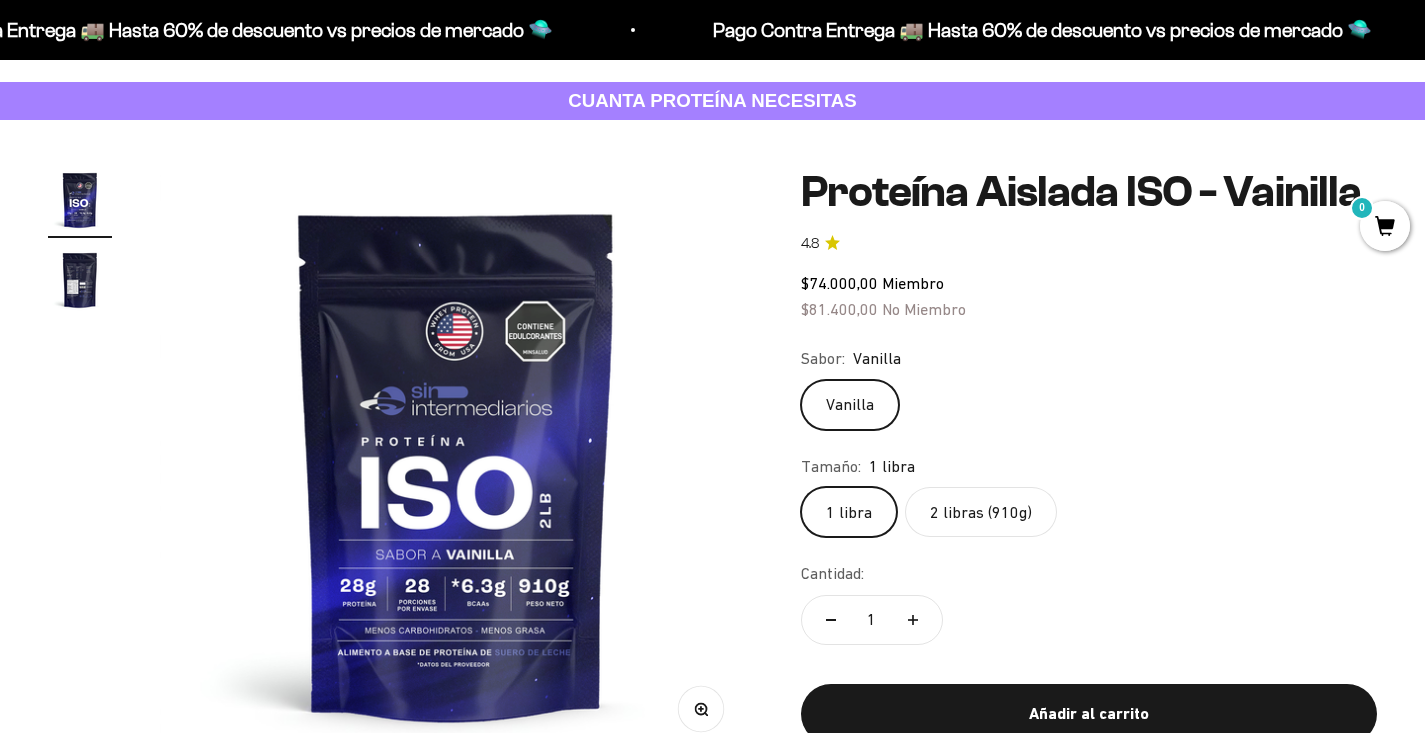 scroll, scrollTop: 101, scrollLeft: 0, axis: vertical 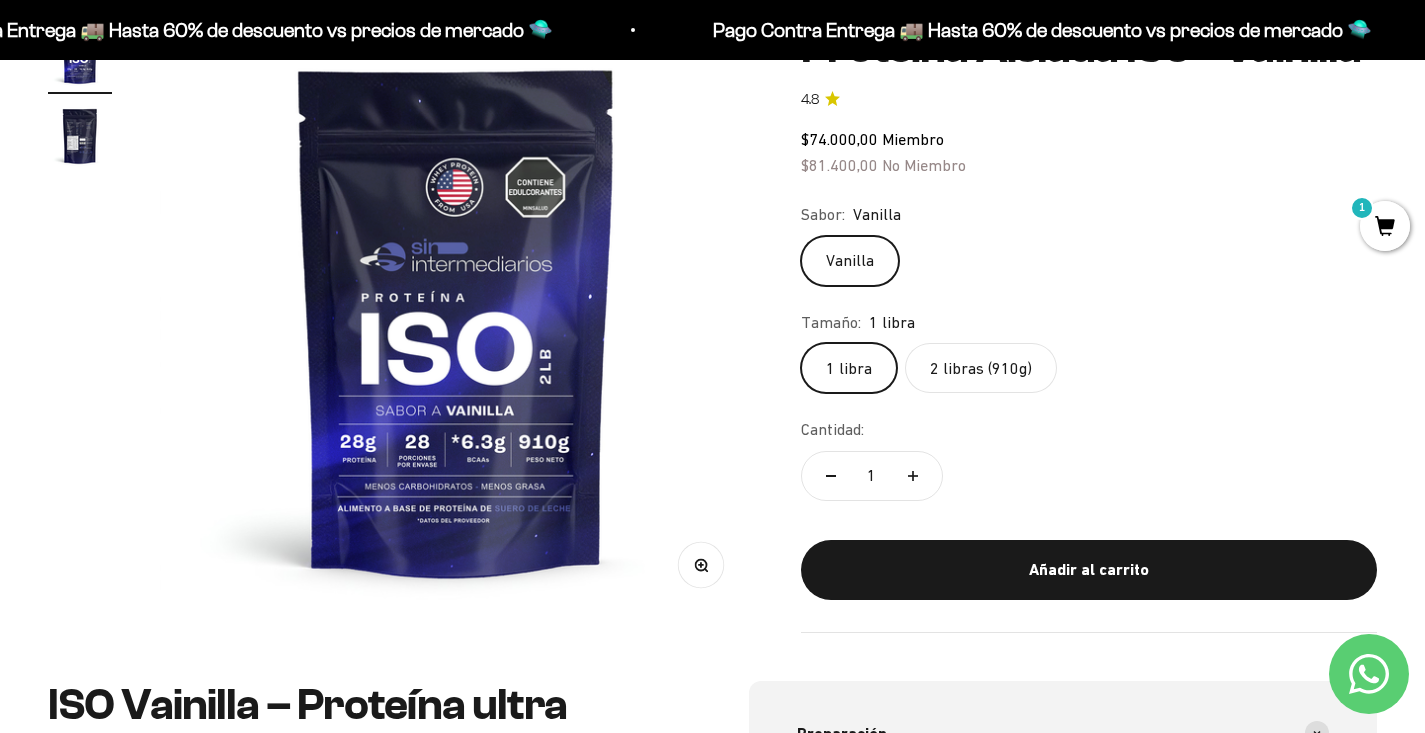 click on "2 libras (910g)" 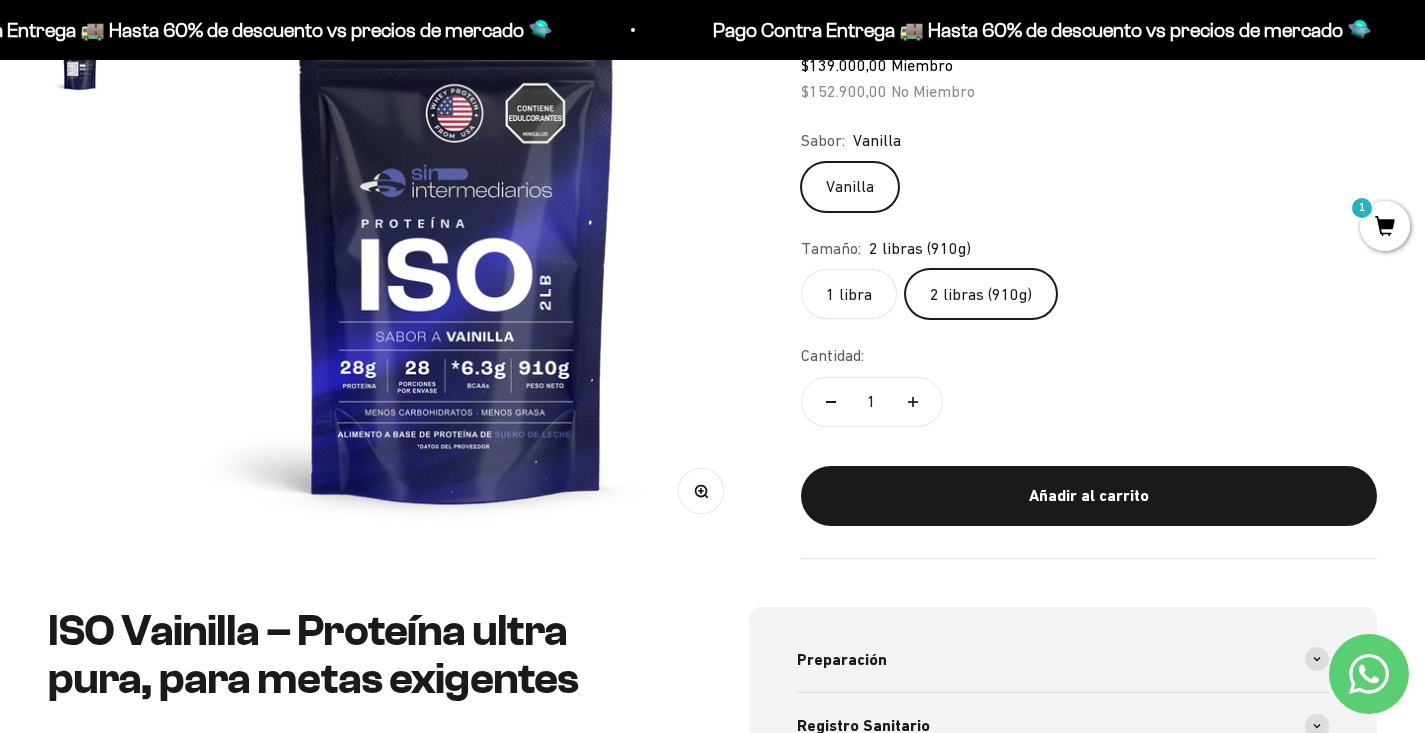 scroll, scrollTop: 310, scrollLeft: 0, axis: vertical 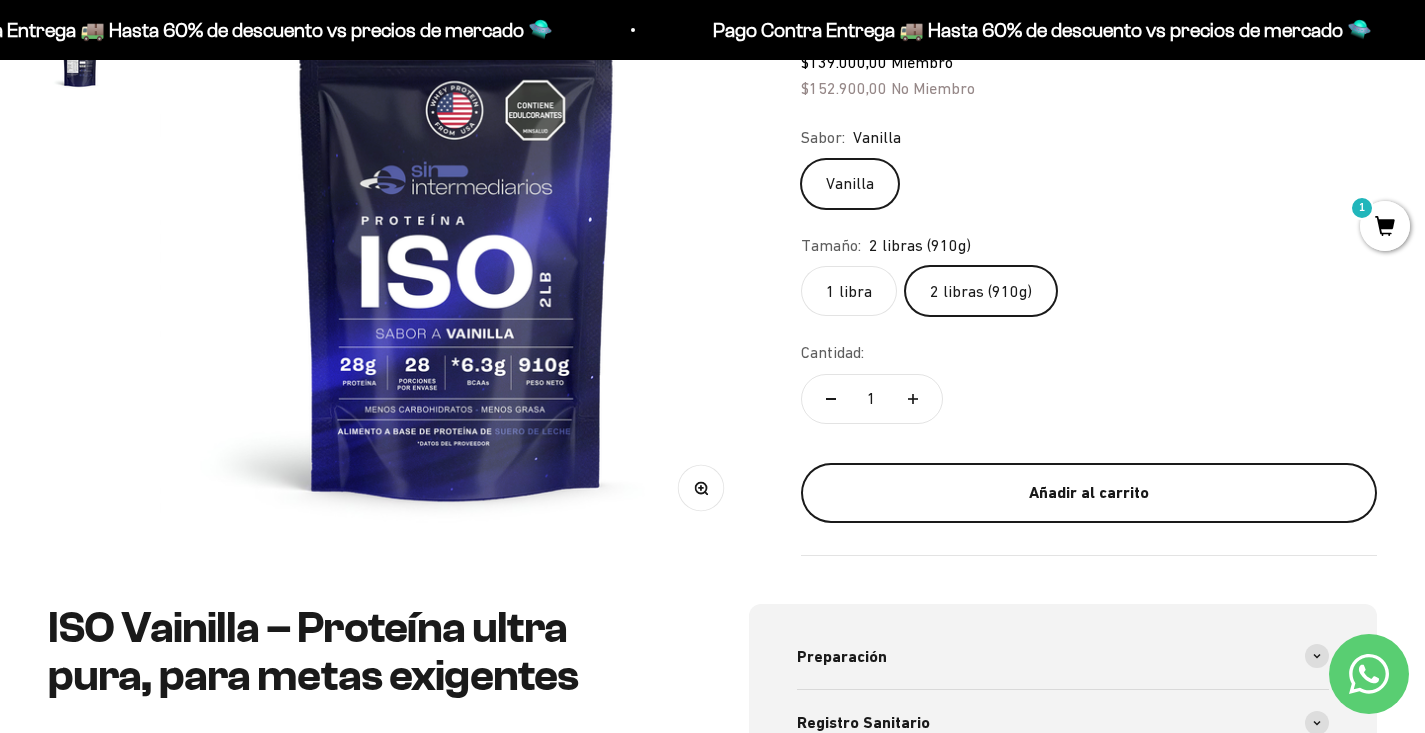click on "Añadir al carrito" at bounding box center [1089, 493] 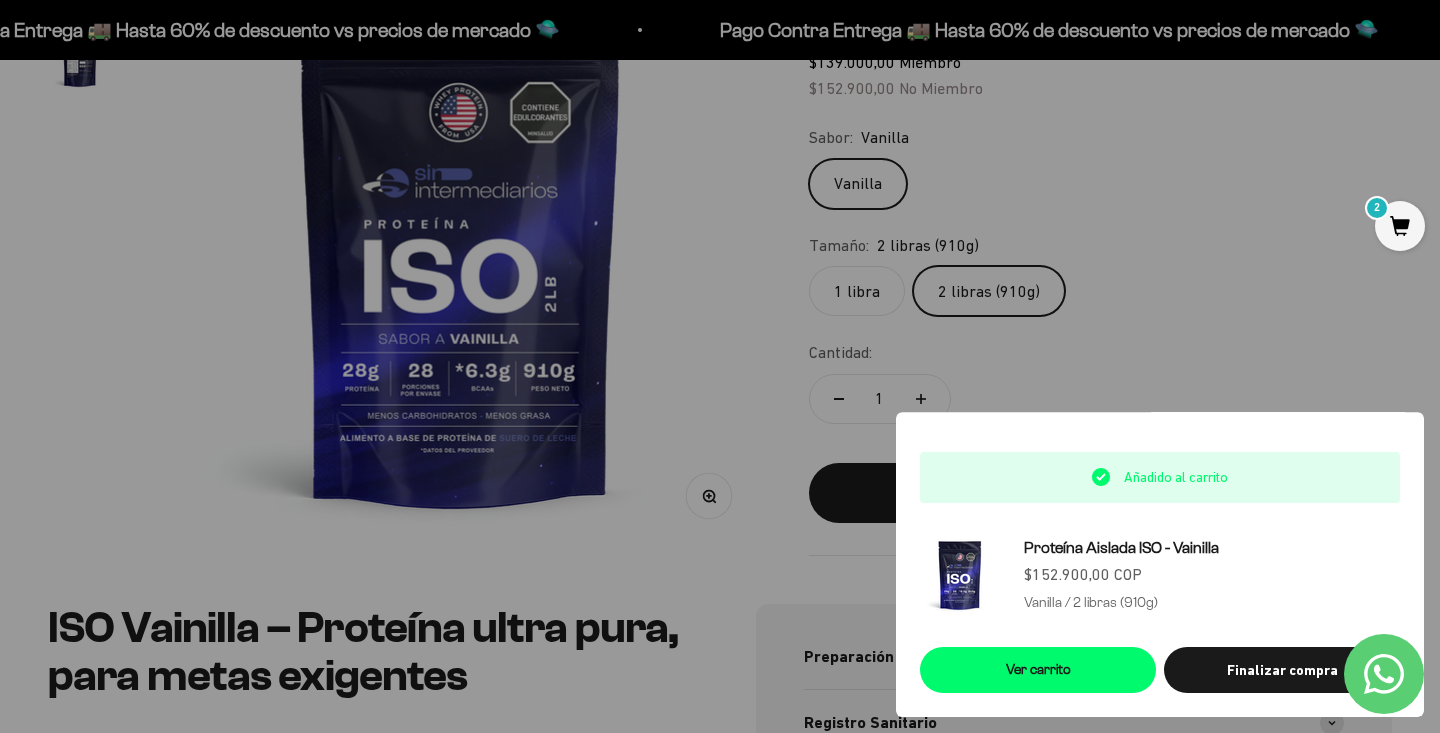 click at bounding box center [720, 366] 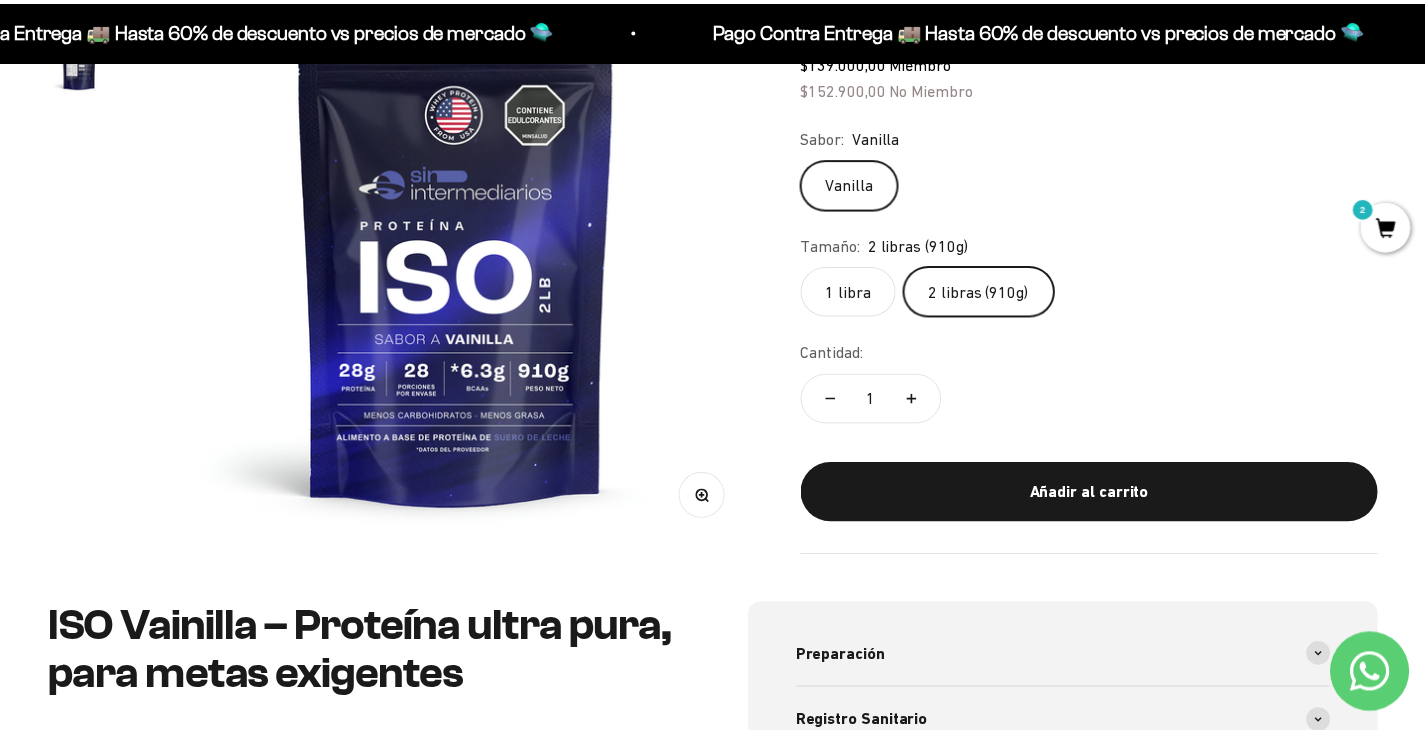 click at bounding box center [460, 247] 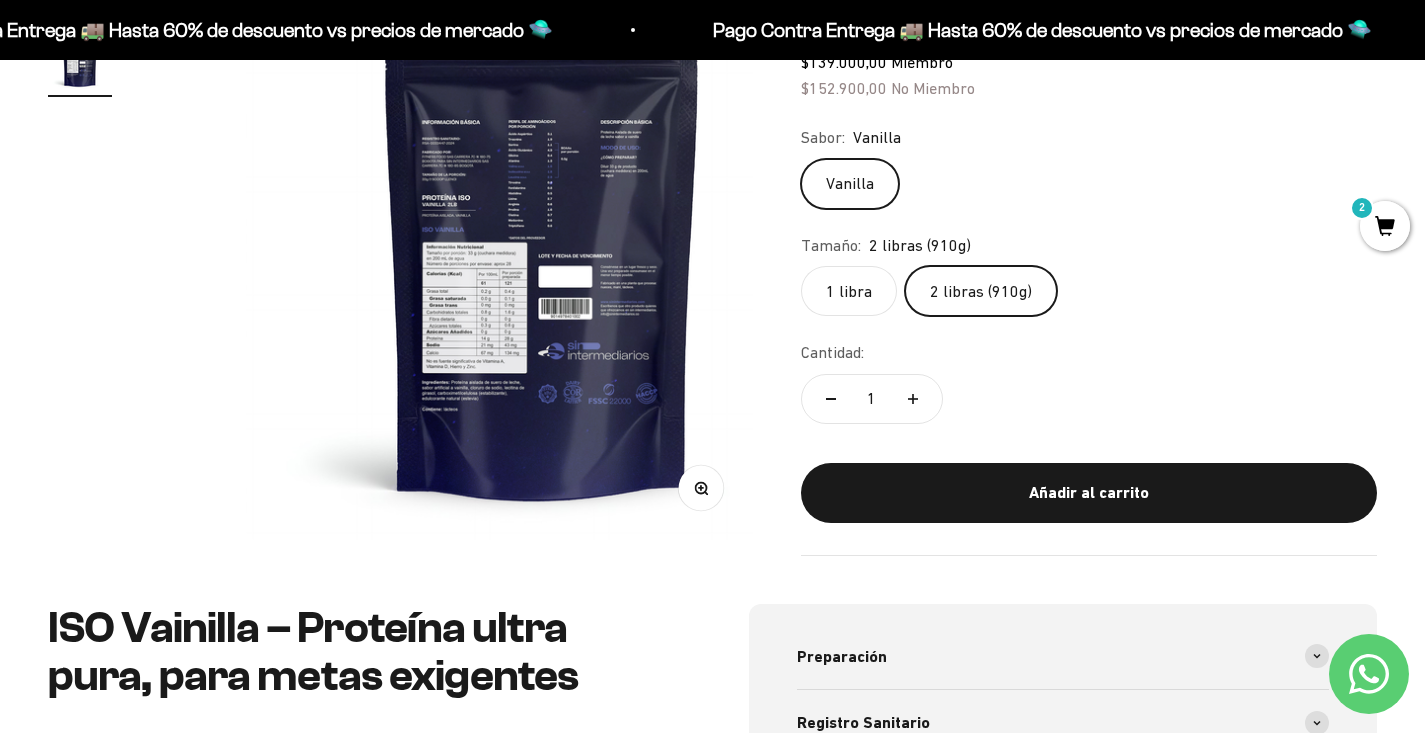 scroll, scrollTop: 0, scrollLeft: 616, axis: horizontal 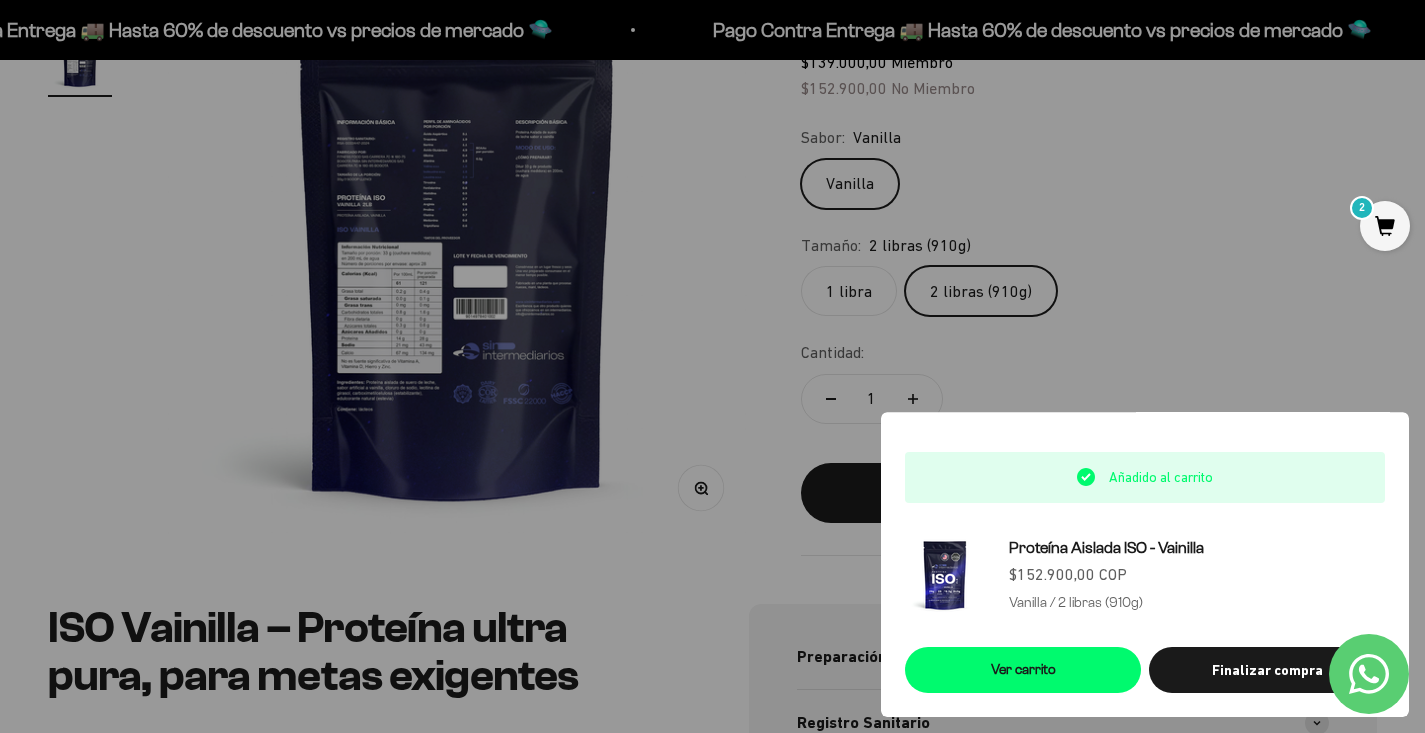 click at bounding box center [457, 243] 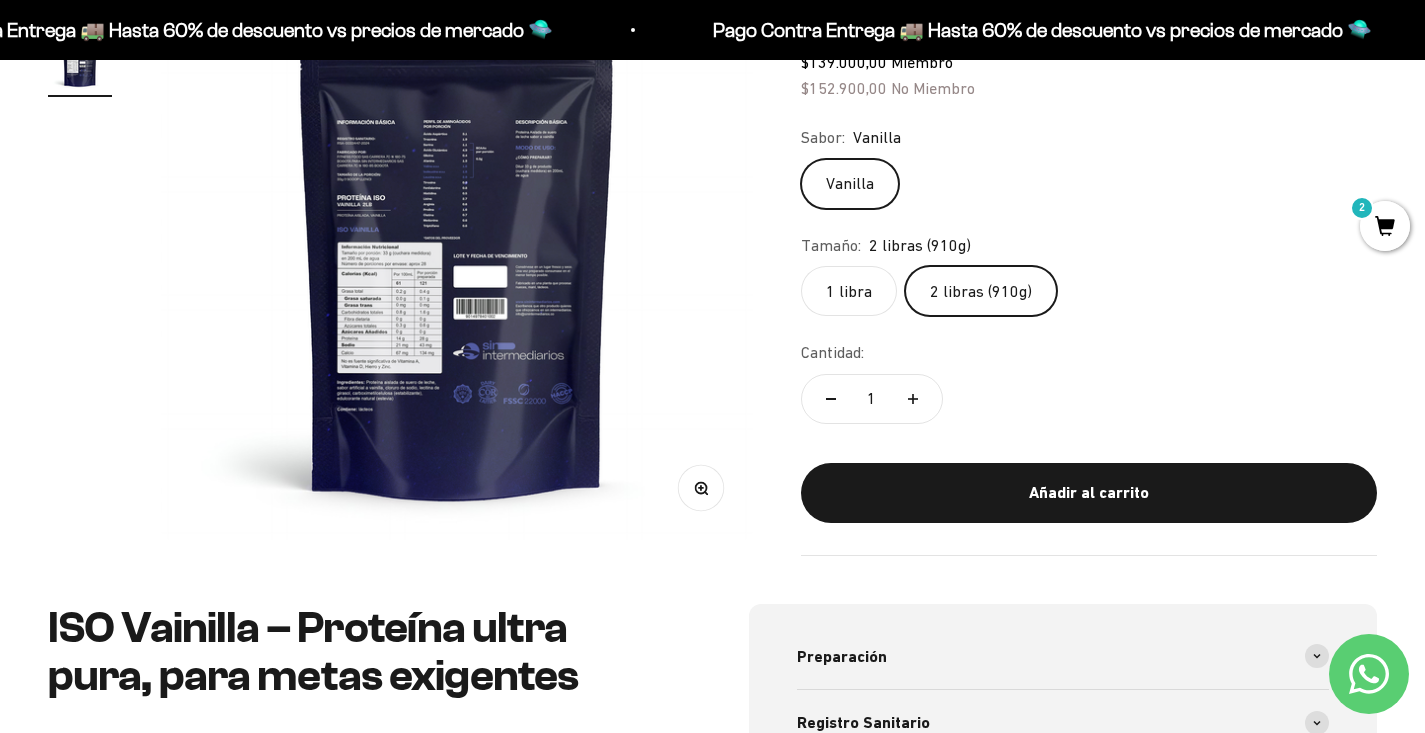 click at bounding box center [457, 243] 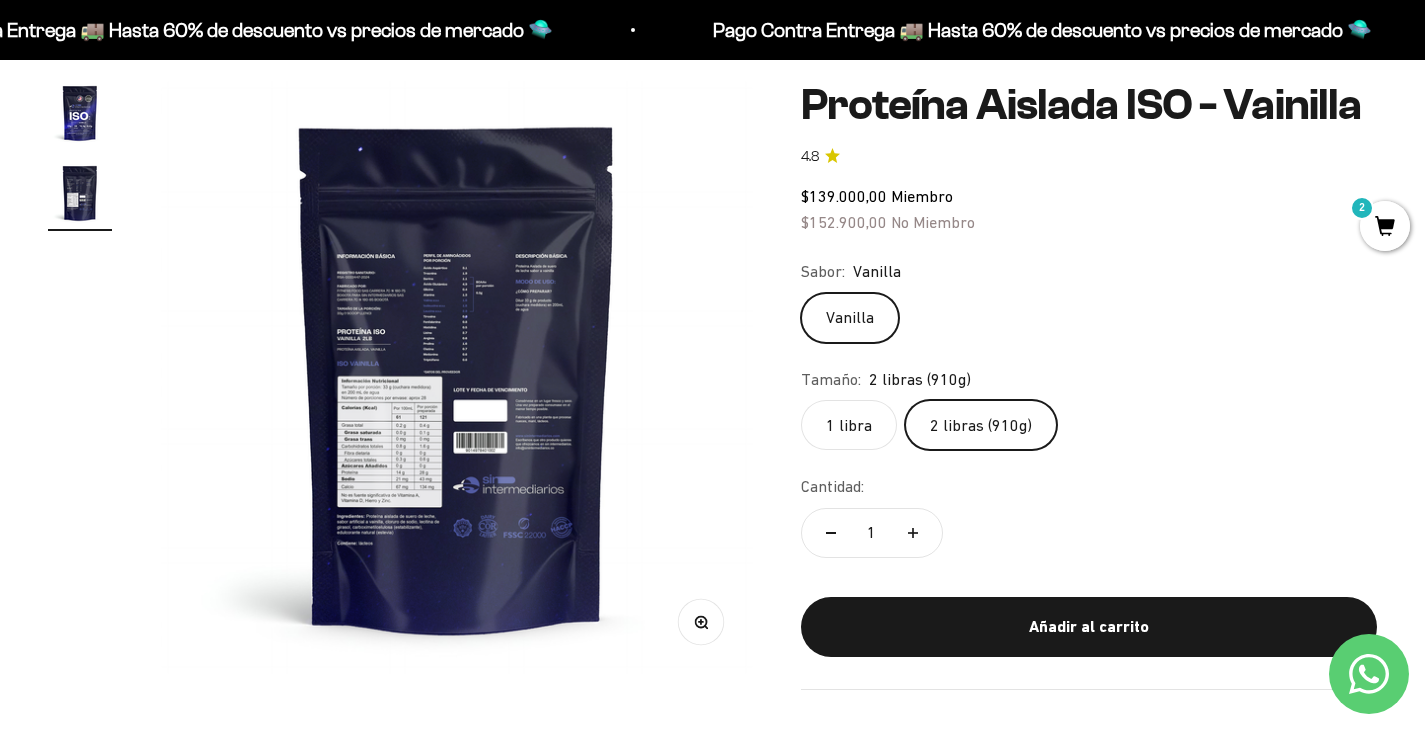 scroll, scrollTop: 176, scrollLeft: 0, axis: vertical 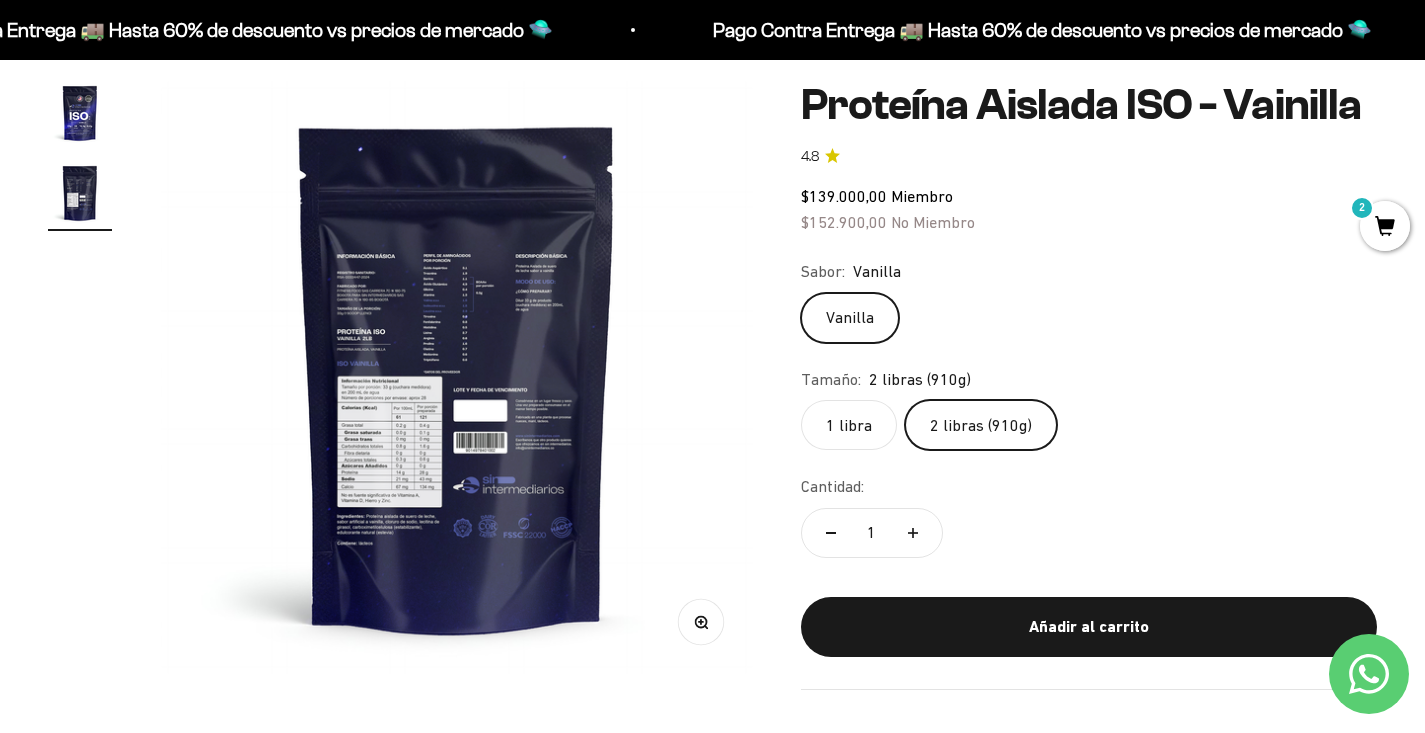 click at bounding box center (80, 193) 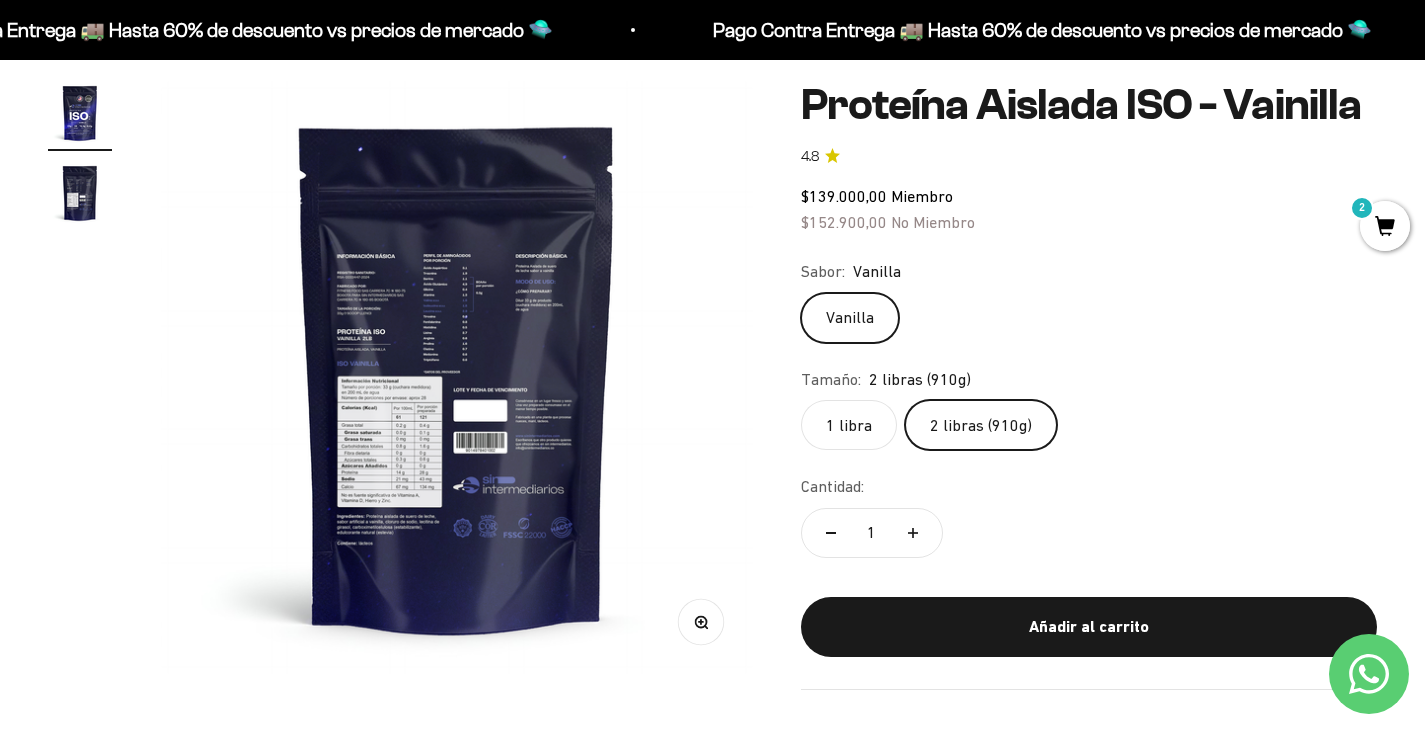 scroll, scrollTop: 0, scrollLeft: 0, axis: both 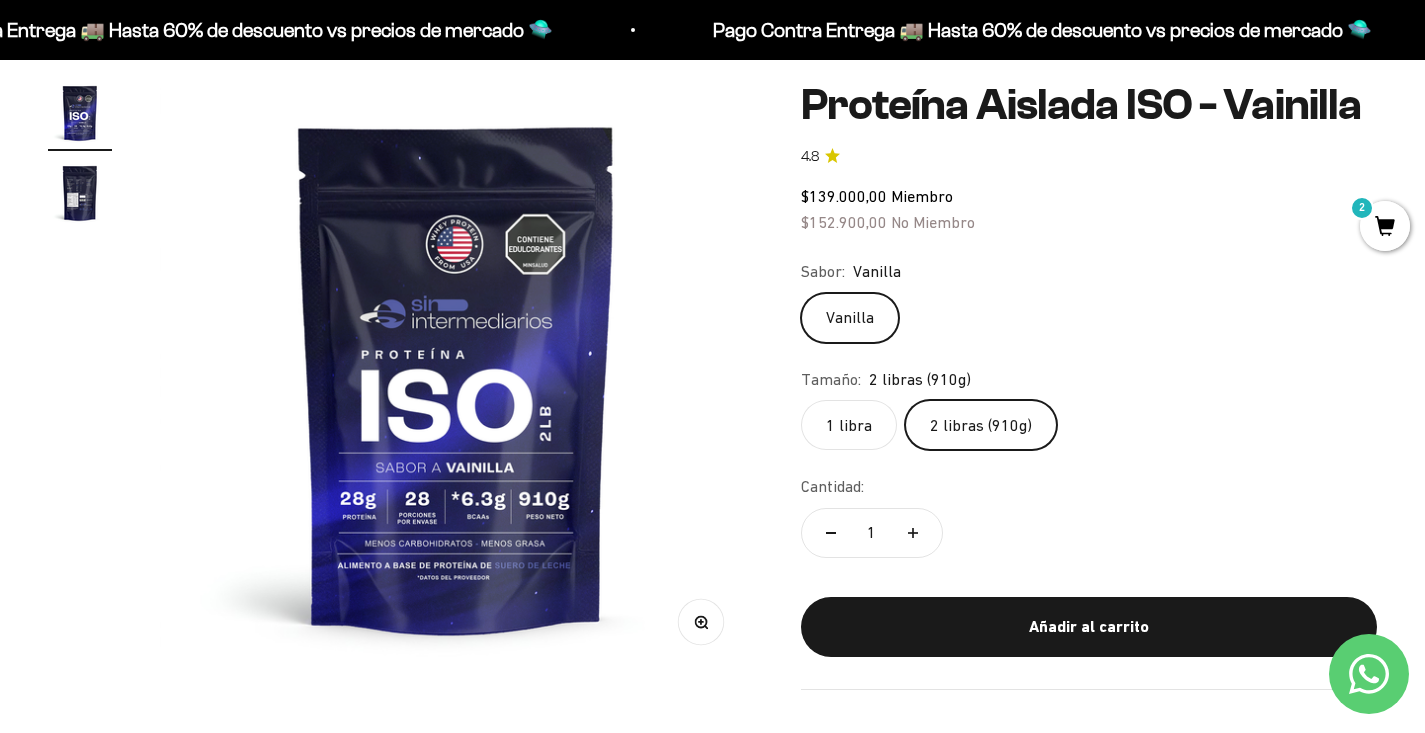 click at bounding box center [456, 377] 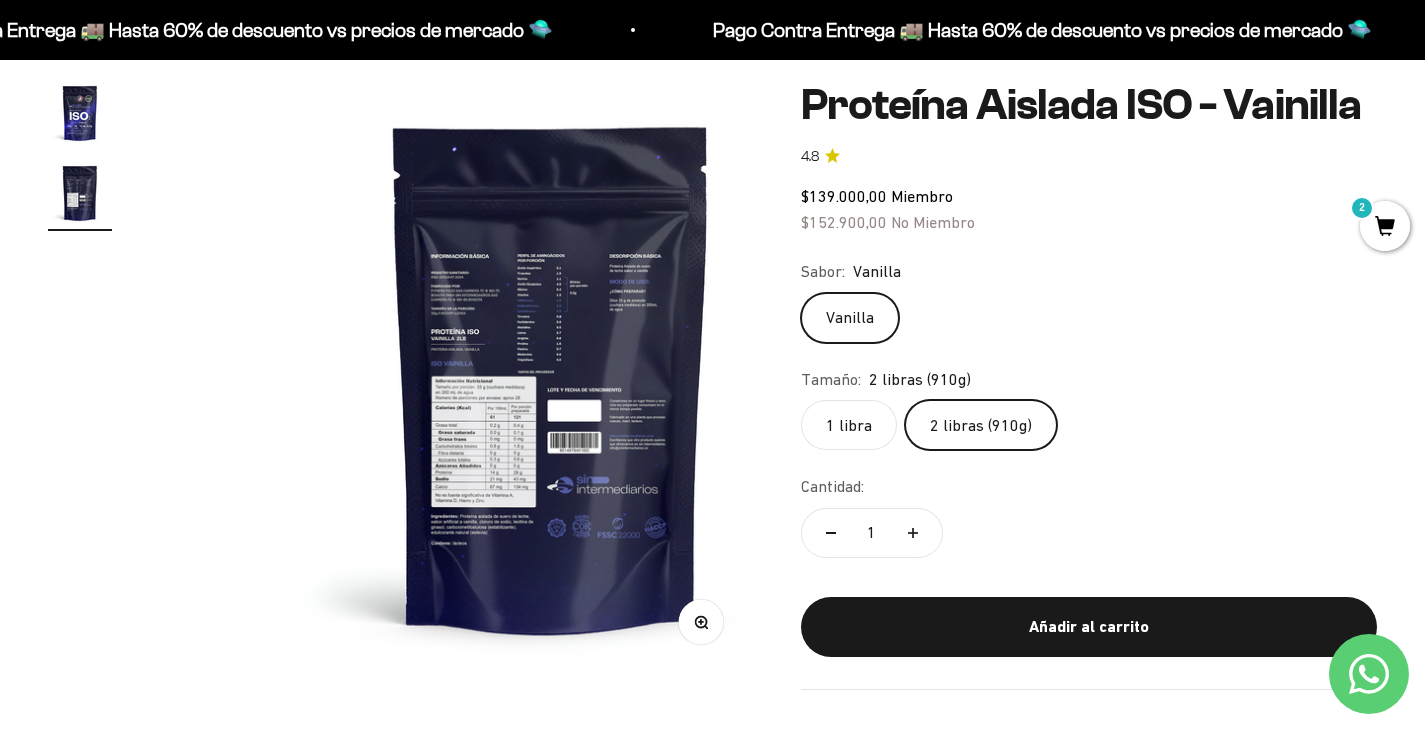 scroll, scrollTop: 0, scrollLeft: 616, axis: horizontal 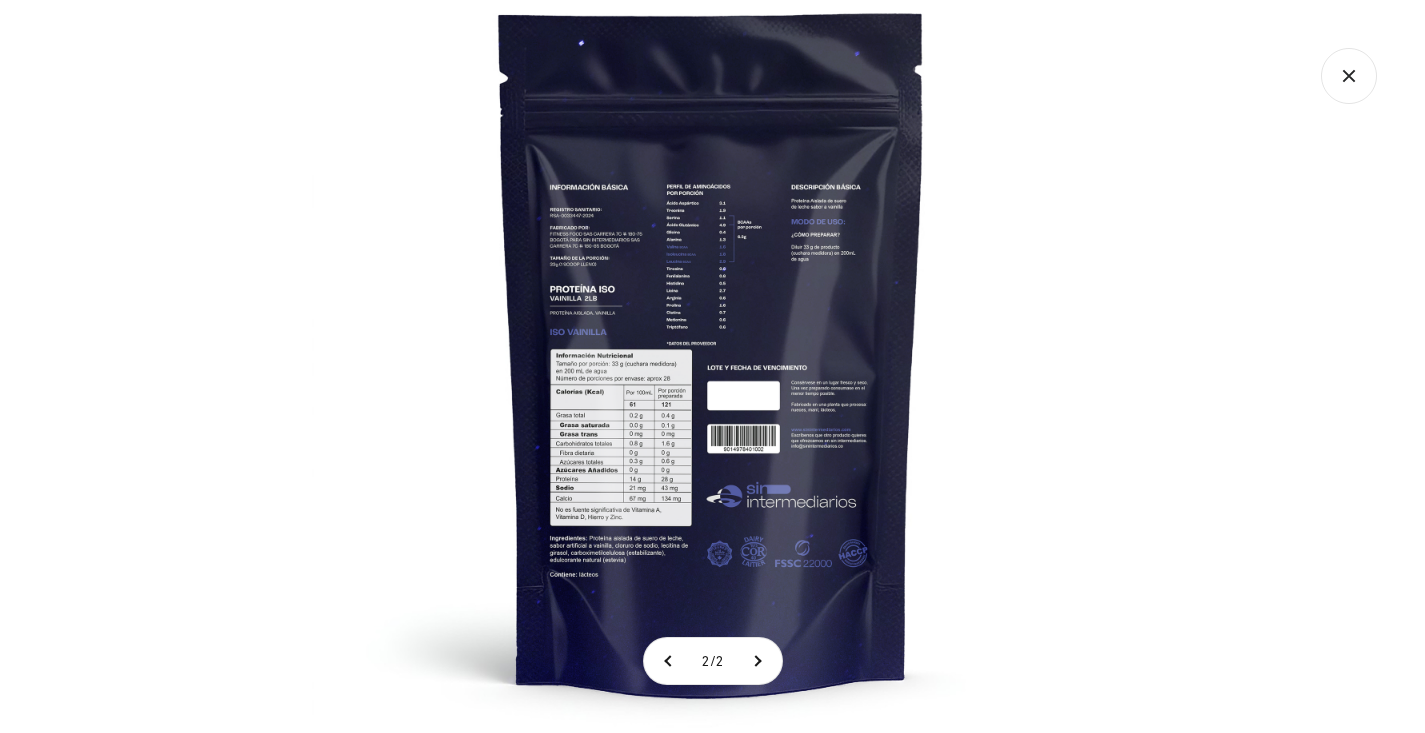 click at bounding box center [712, 351] 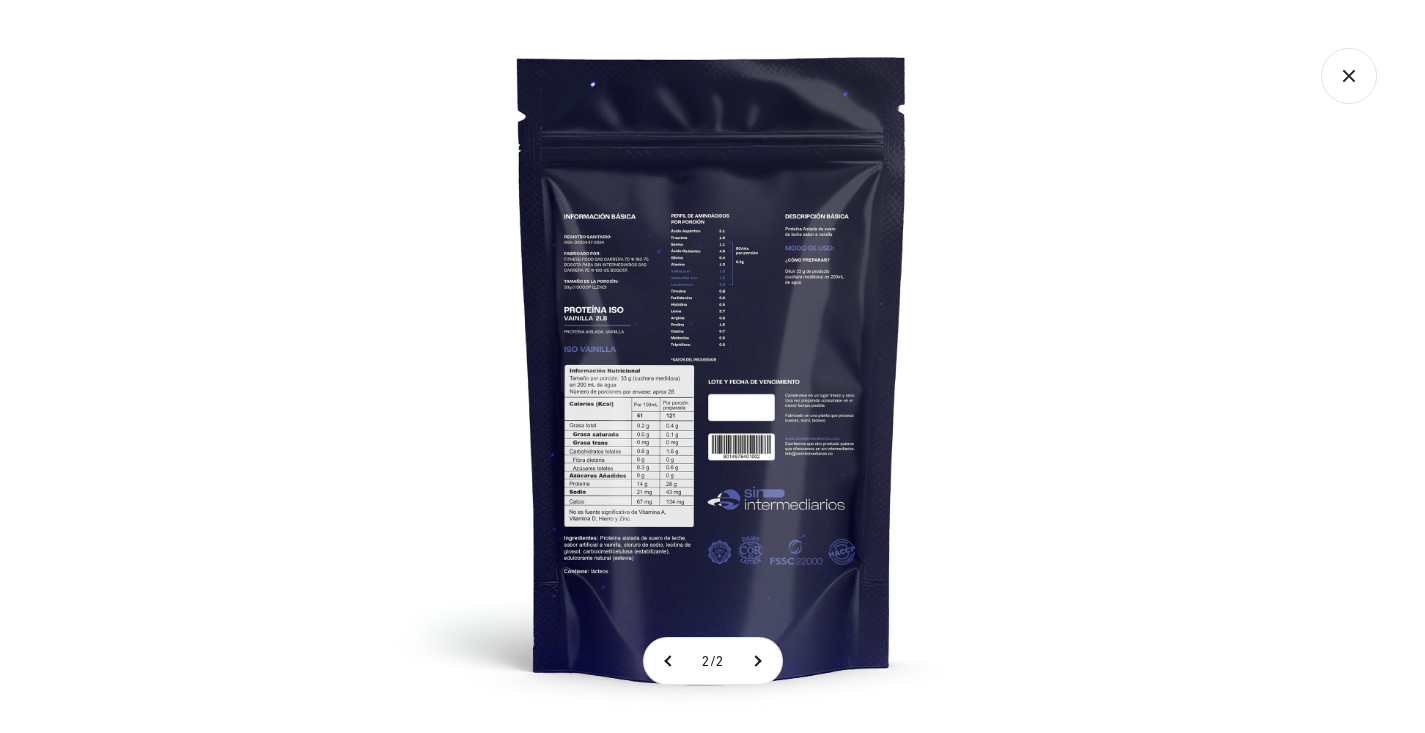 click 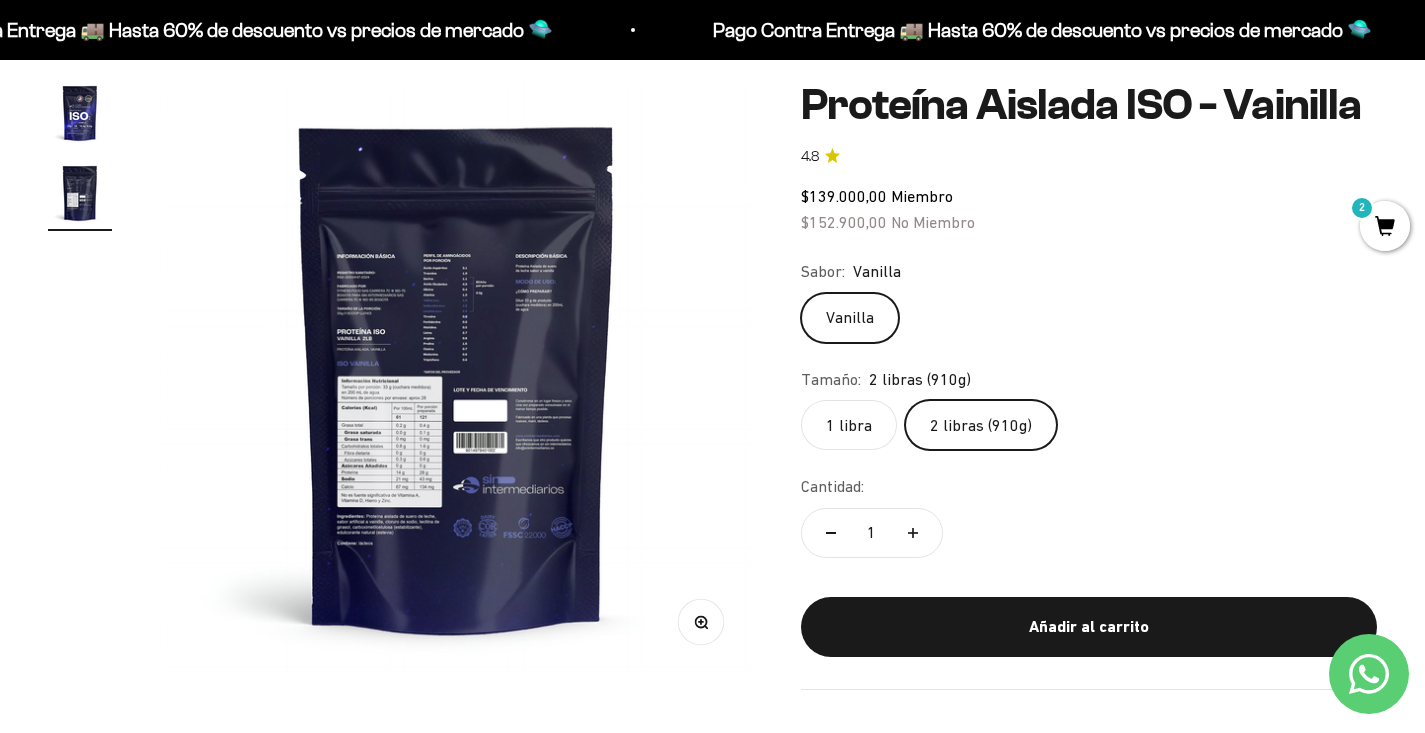 click at bounding box center [457, 377] 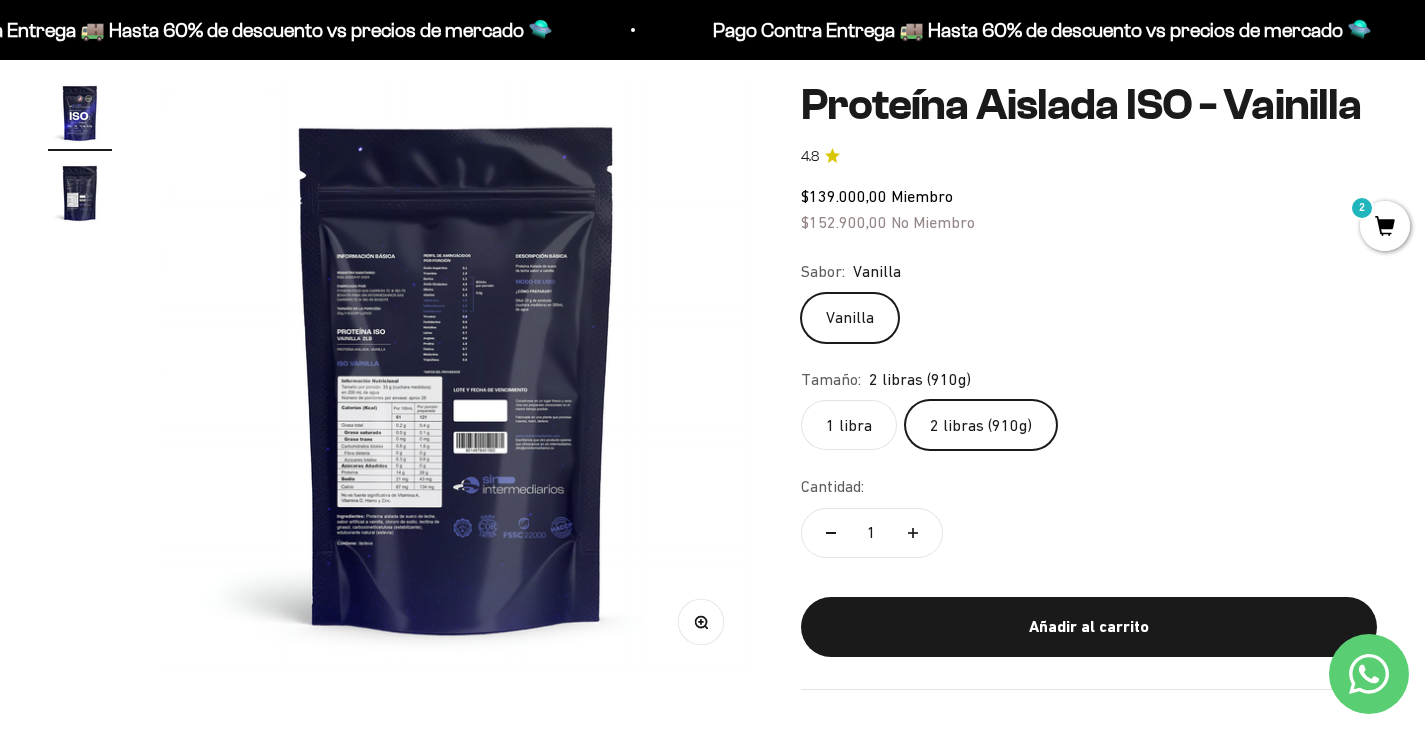 scroll, scrollTop: 0, scrollLeft: 0, axis: both 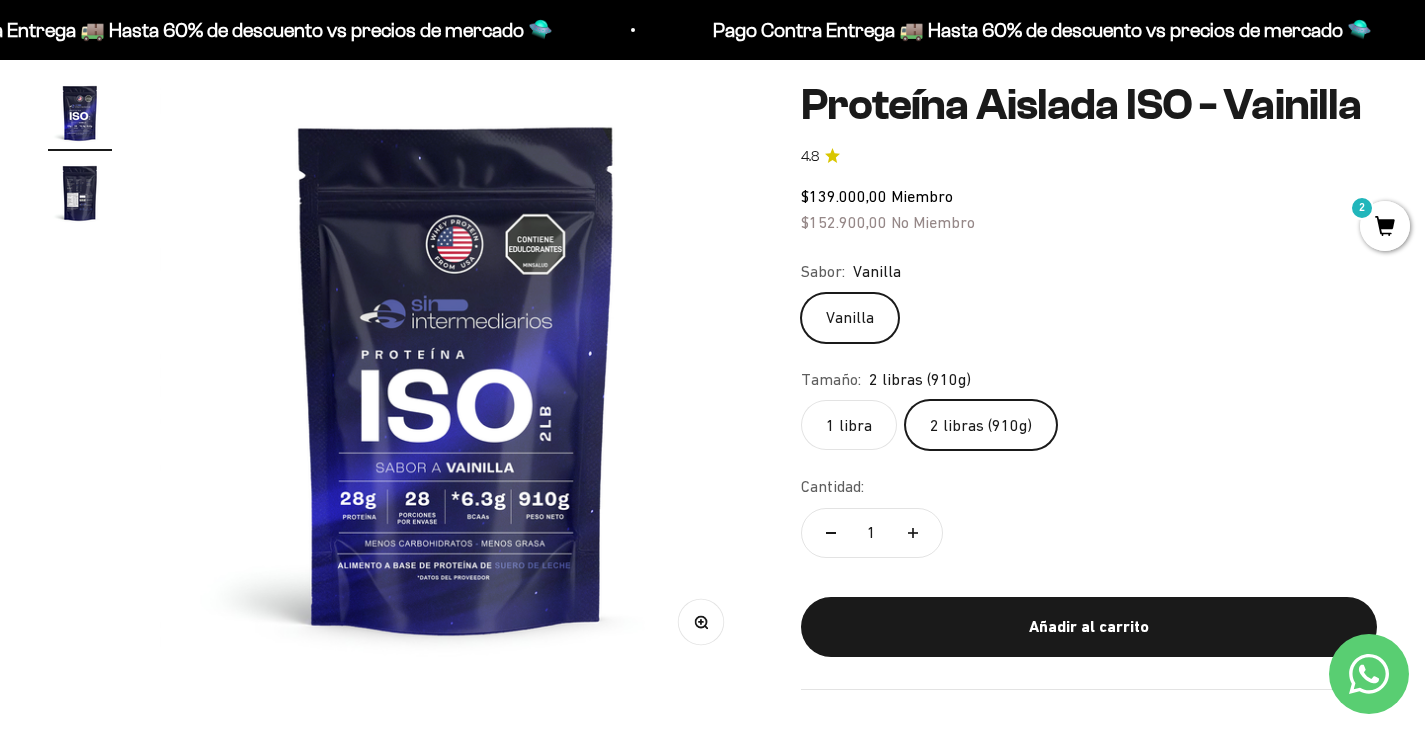 click at bounding box center (456, 377) 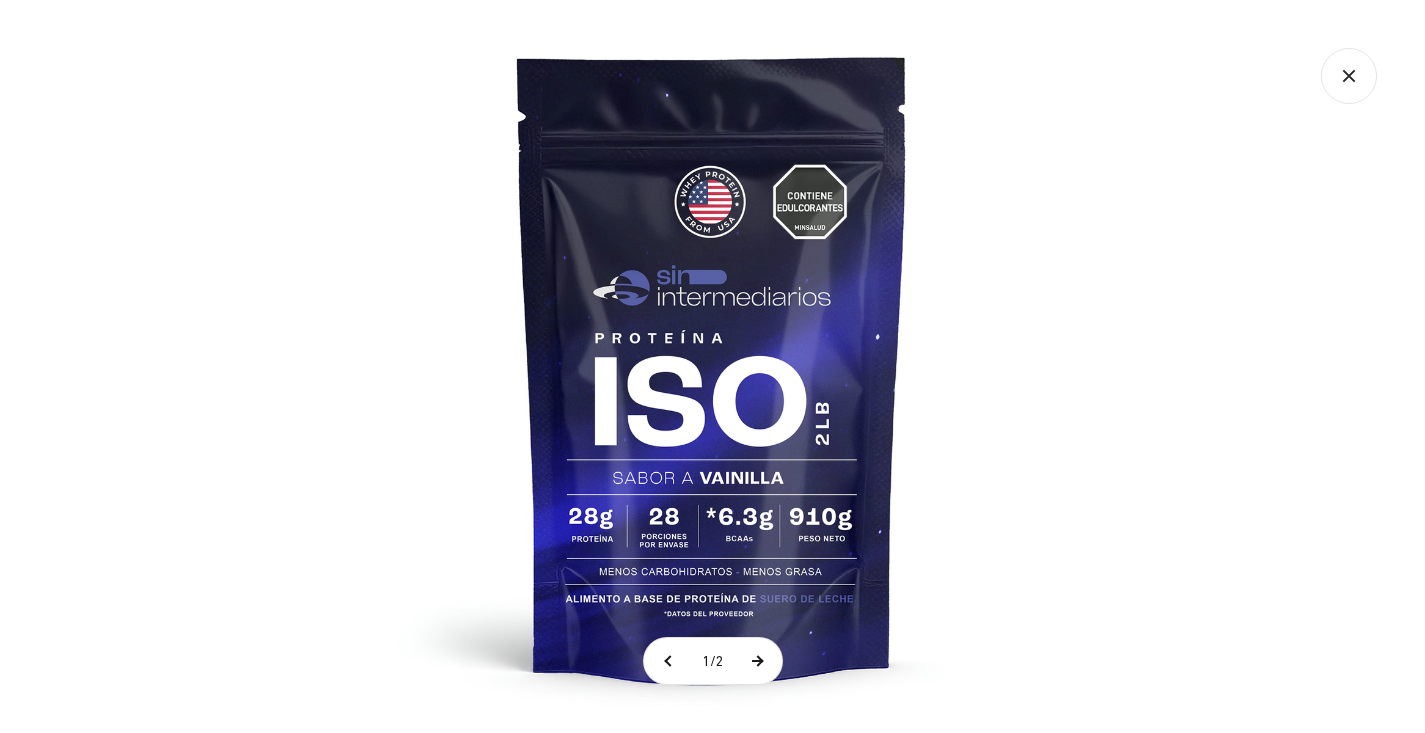 click at bounding box center [757, 661] 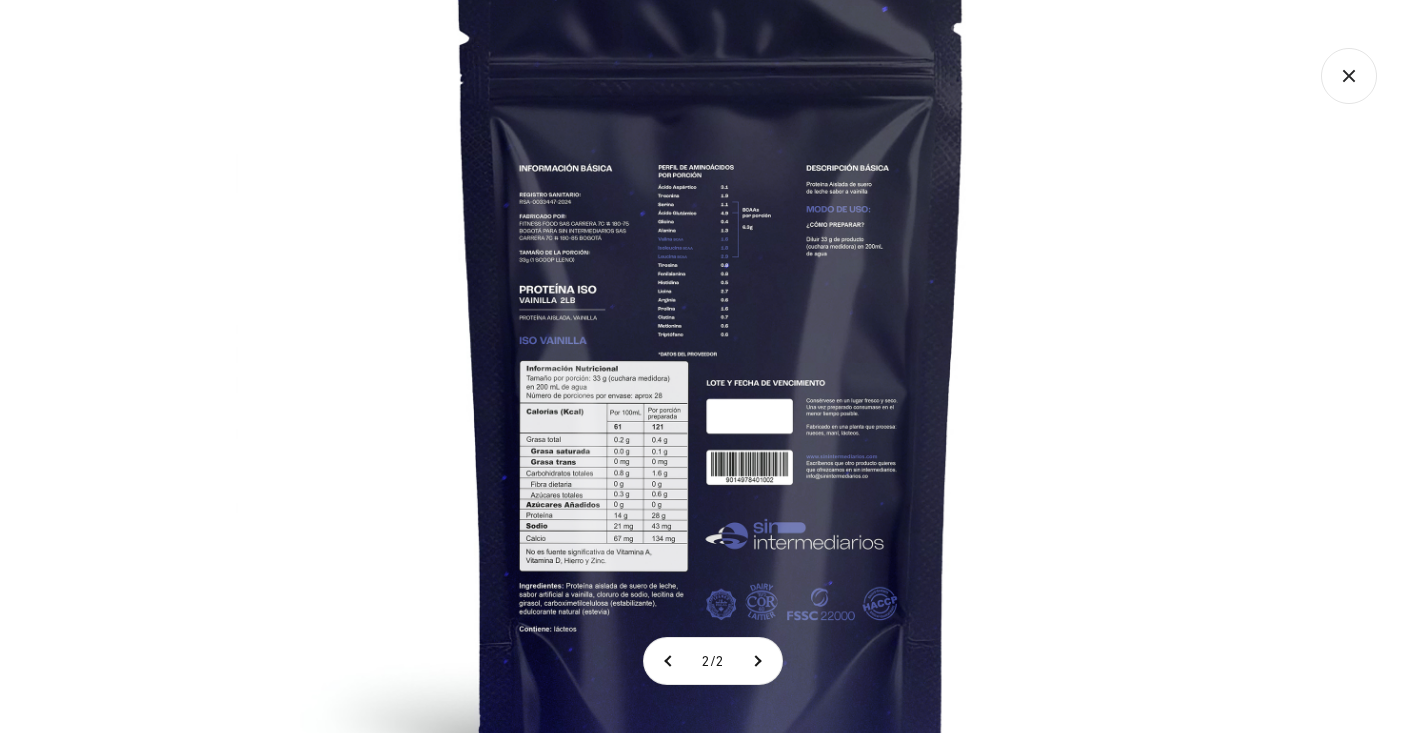 click 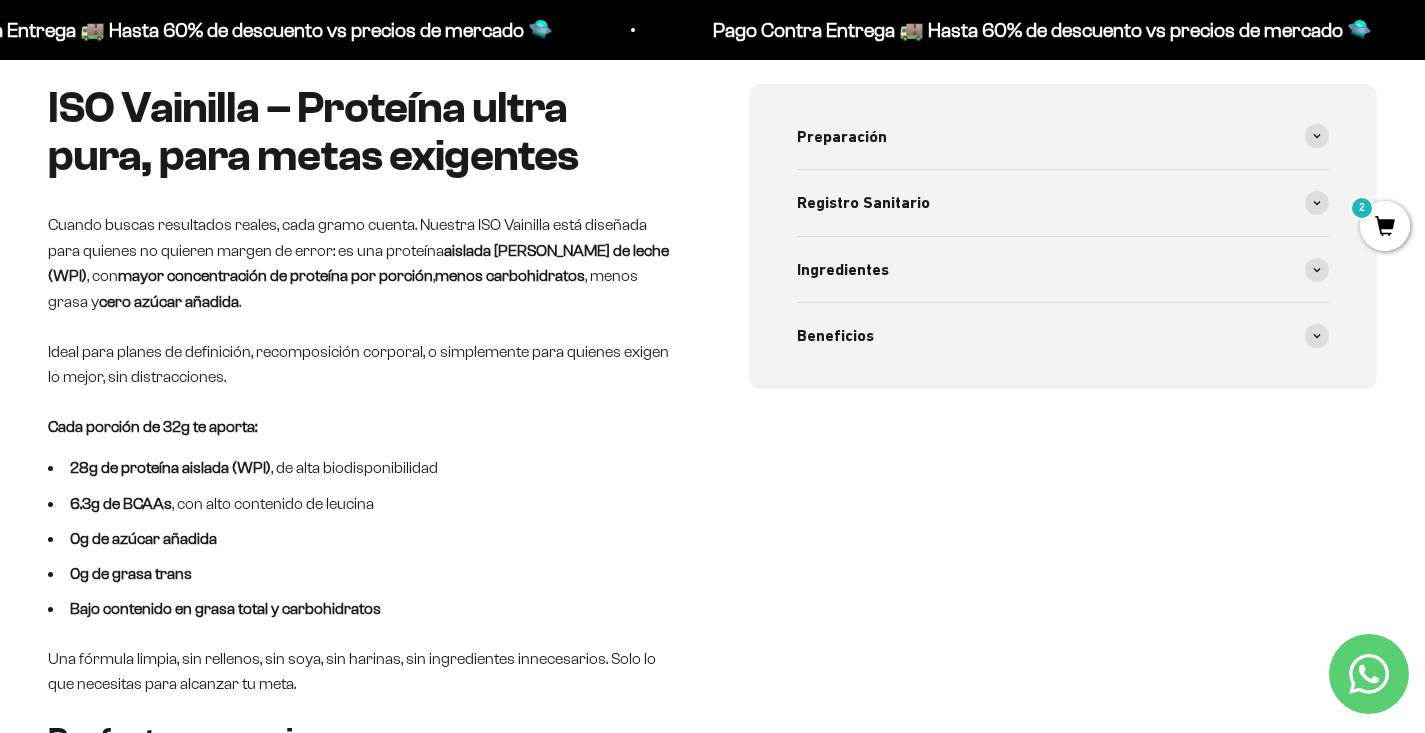 scroll, scrollTop: 0, scrollLeft: 0, axis: both 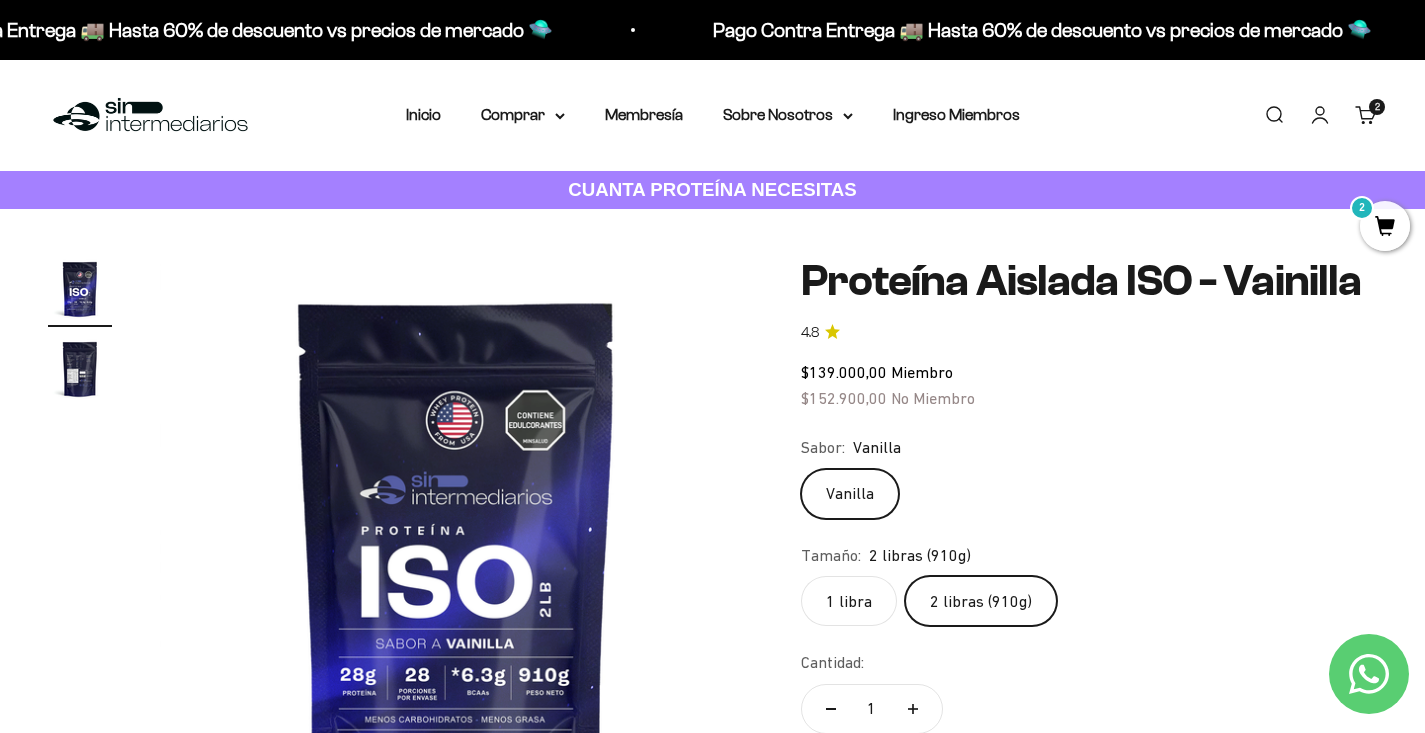 click on "2" at bounding box center [1385, 226] 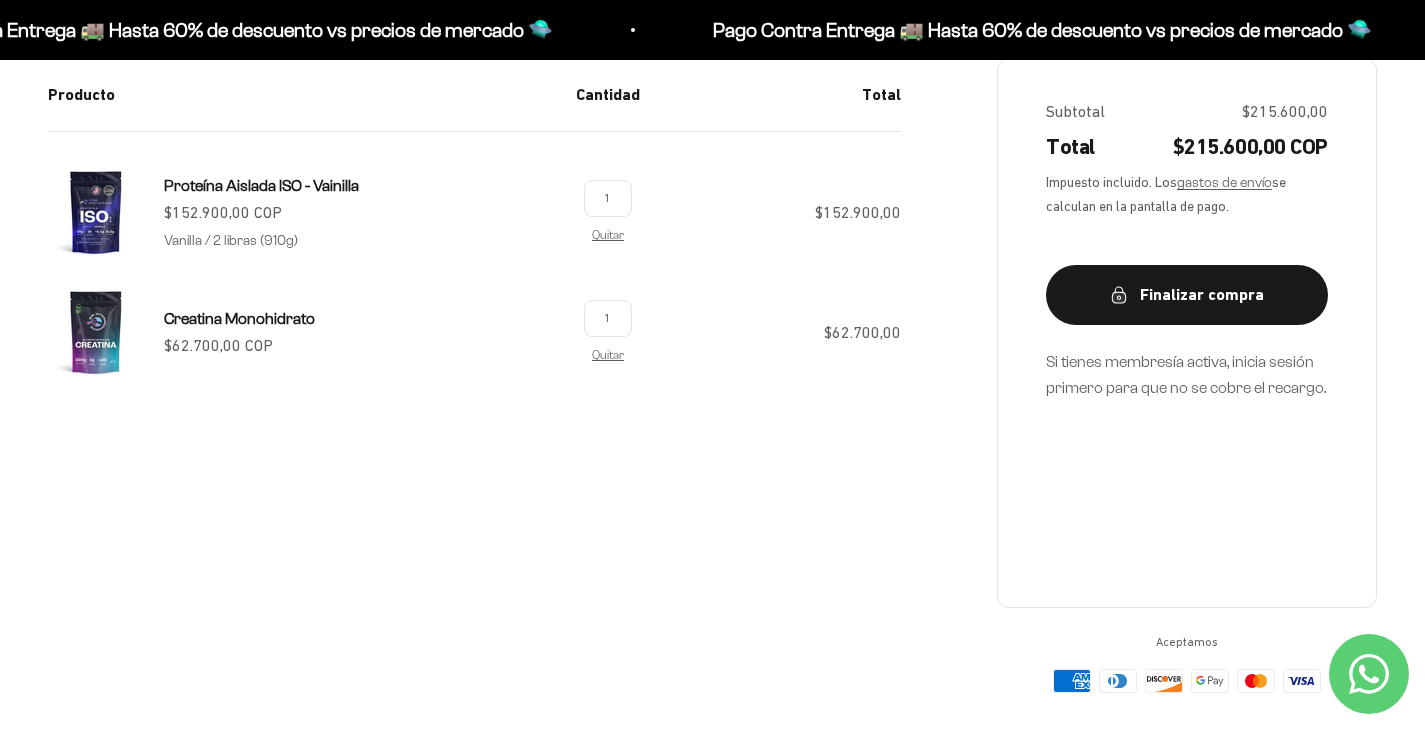 scroll, scrollTop: 241, scrollLeft: 0, axis: vertical 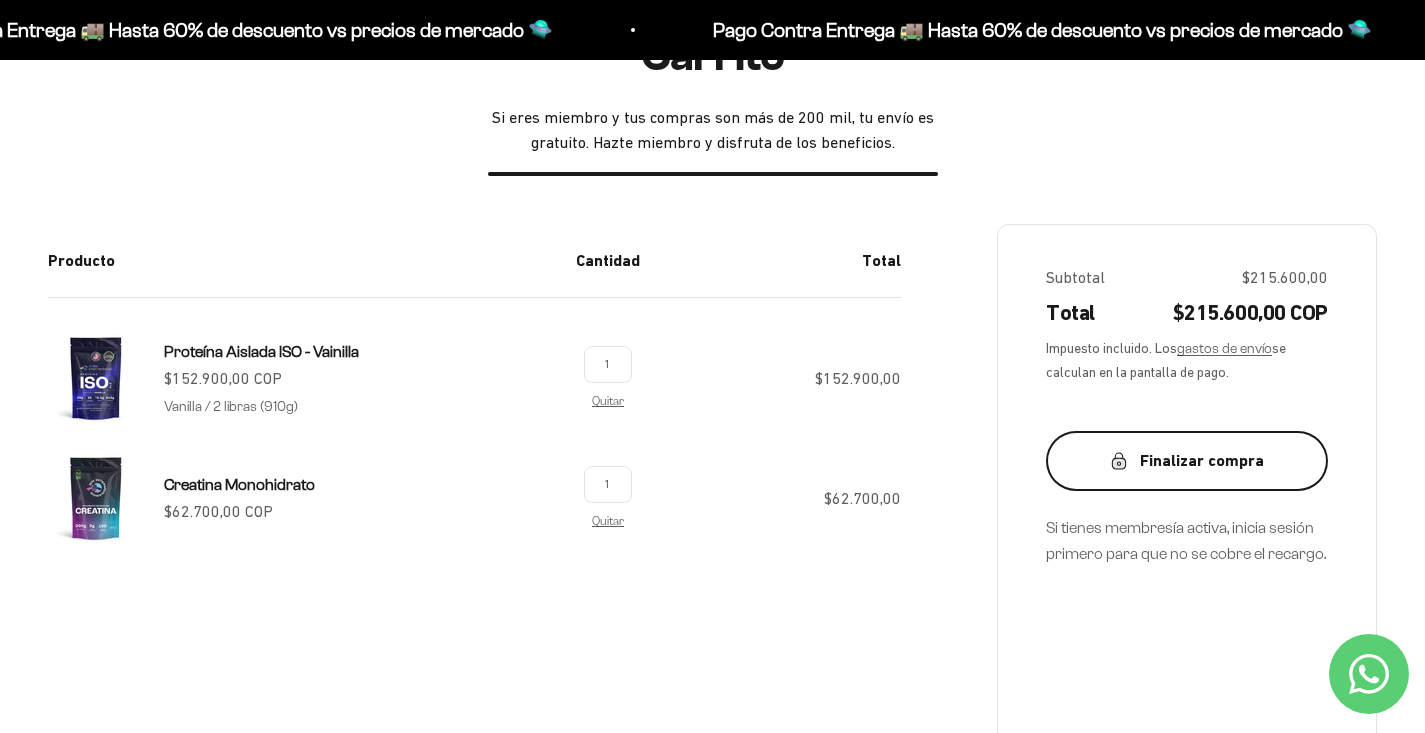 click on "Finalizar compra" at bounding box center (1187, 461) 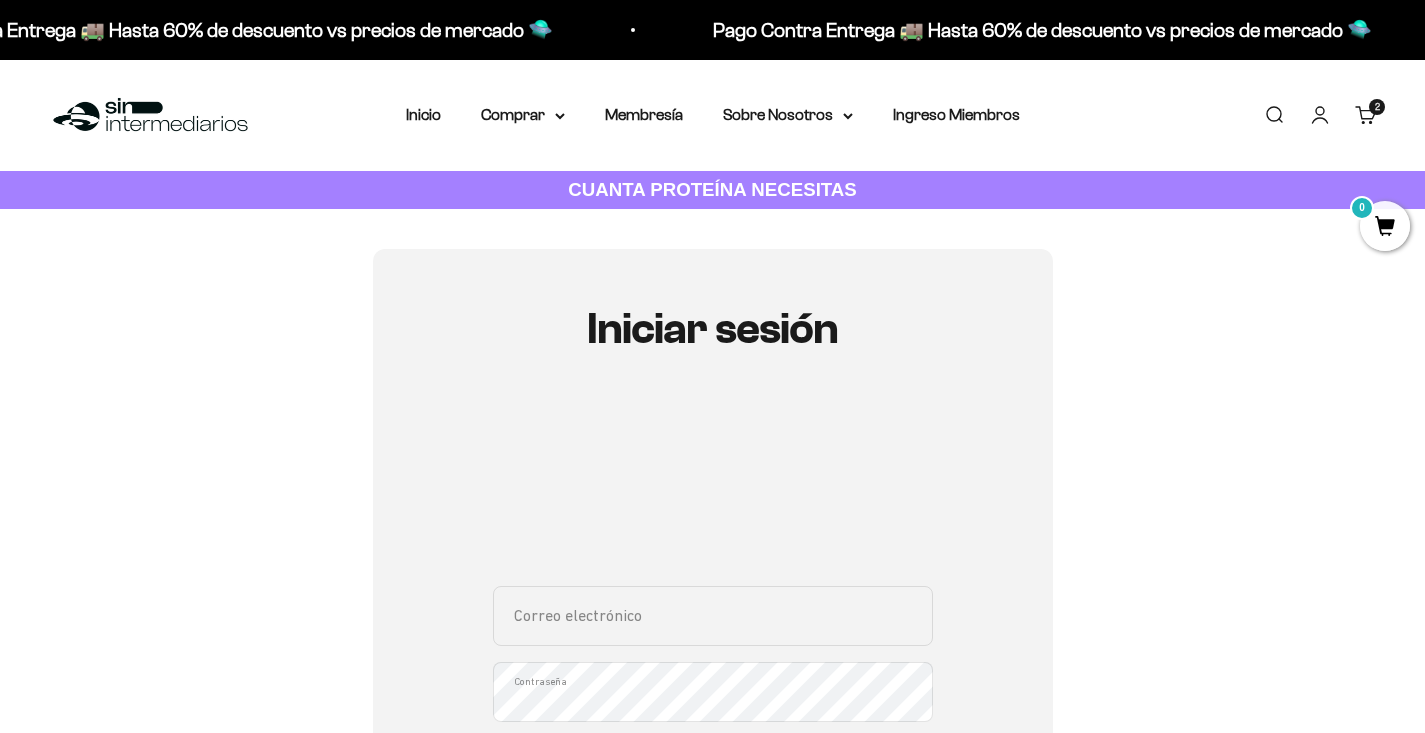 scroll, scrollTop: 0, scrollLeft: 0, axis: both 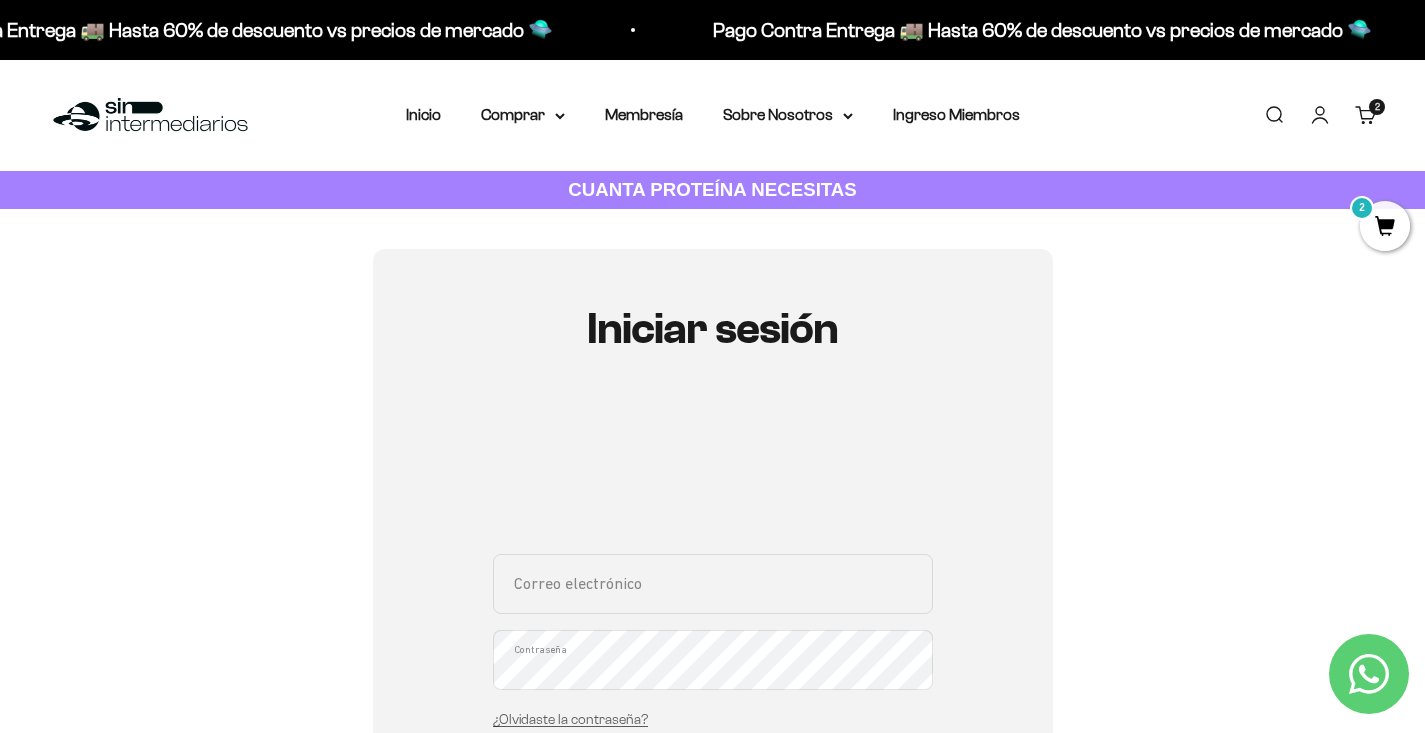 type on "angelb-88@hotmail.com" 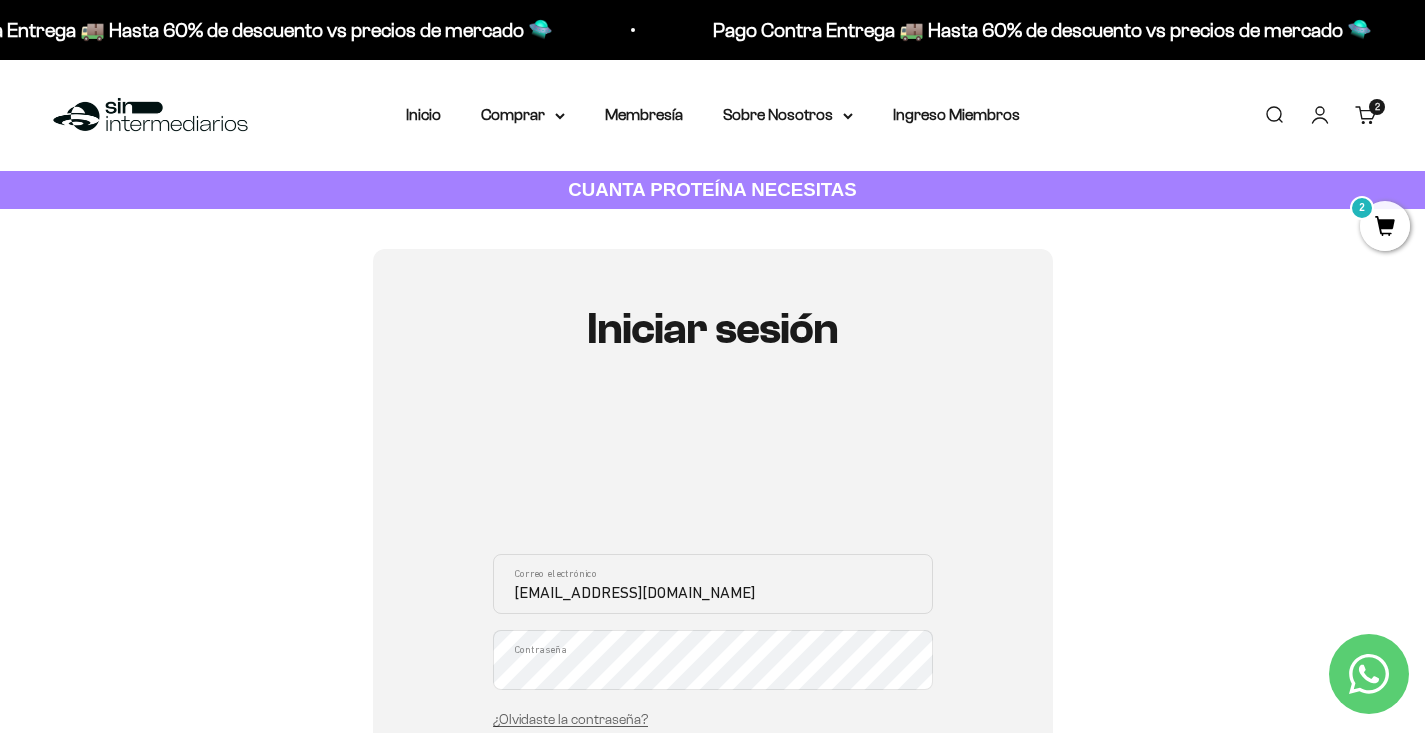 click on "Iniciar sesión" at bounding box center (713, 793) 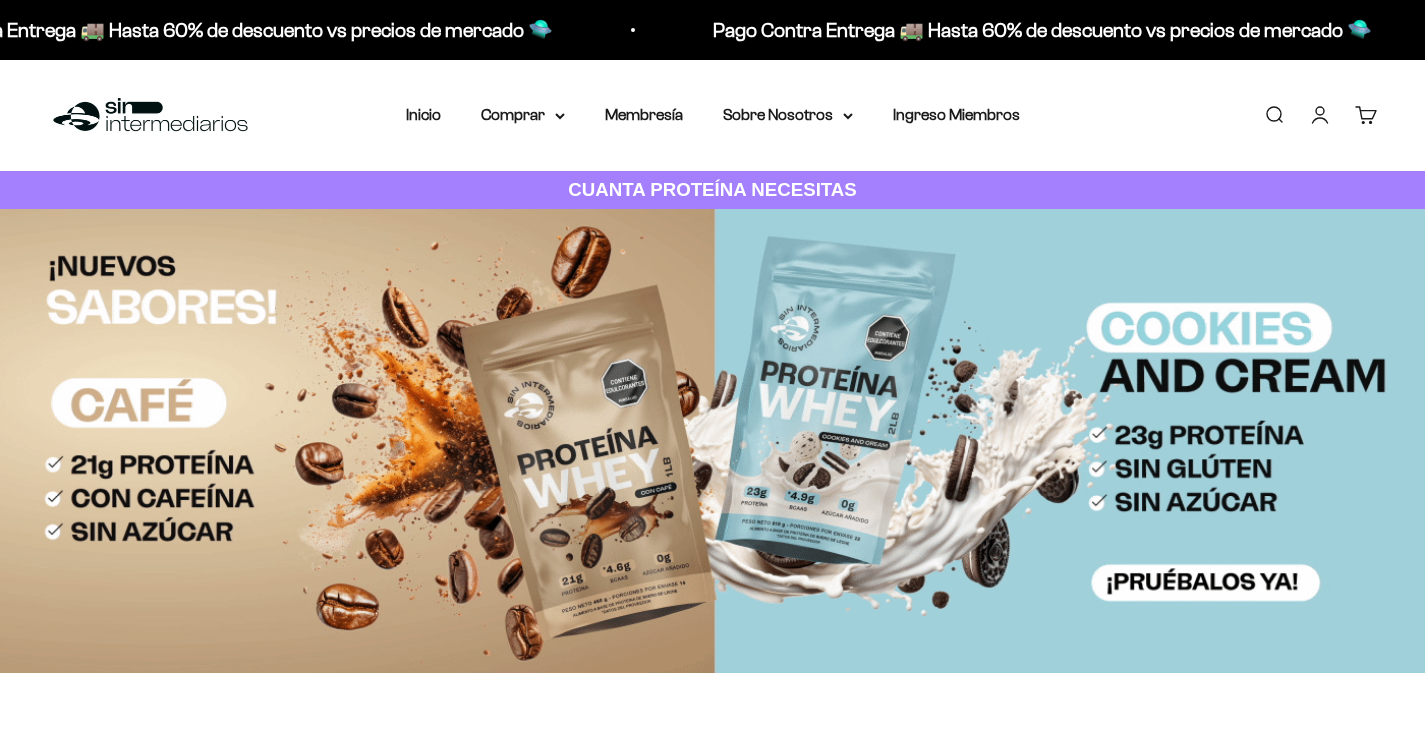 scroll, scrollTop: 0, scrollLeft: 0, axis: both 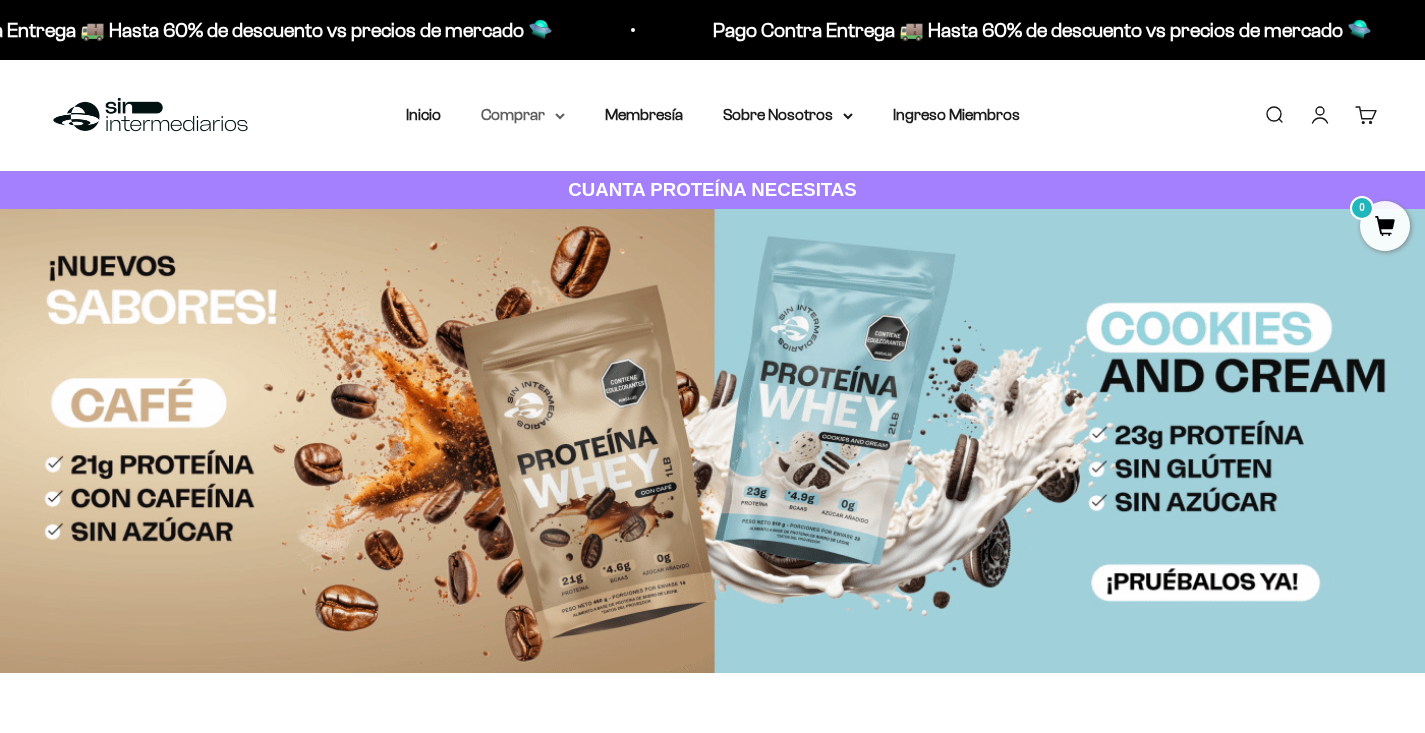 click on "Comprar" at bounding box center (523, 115) 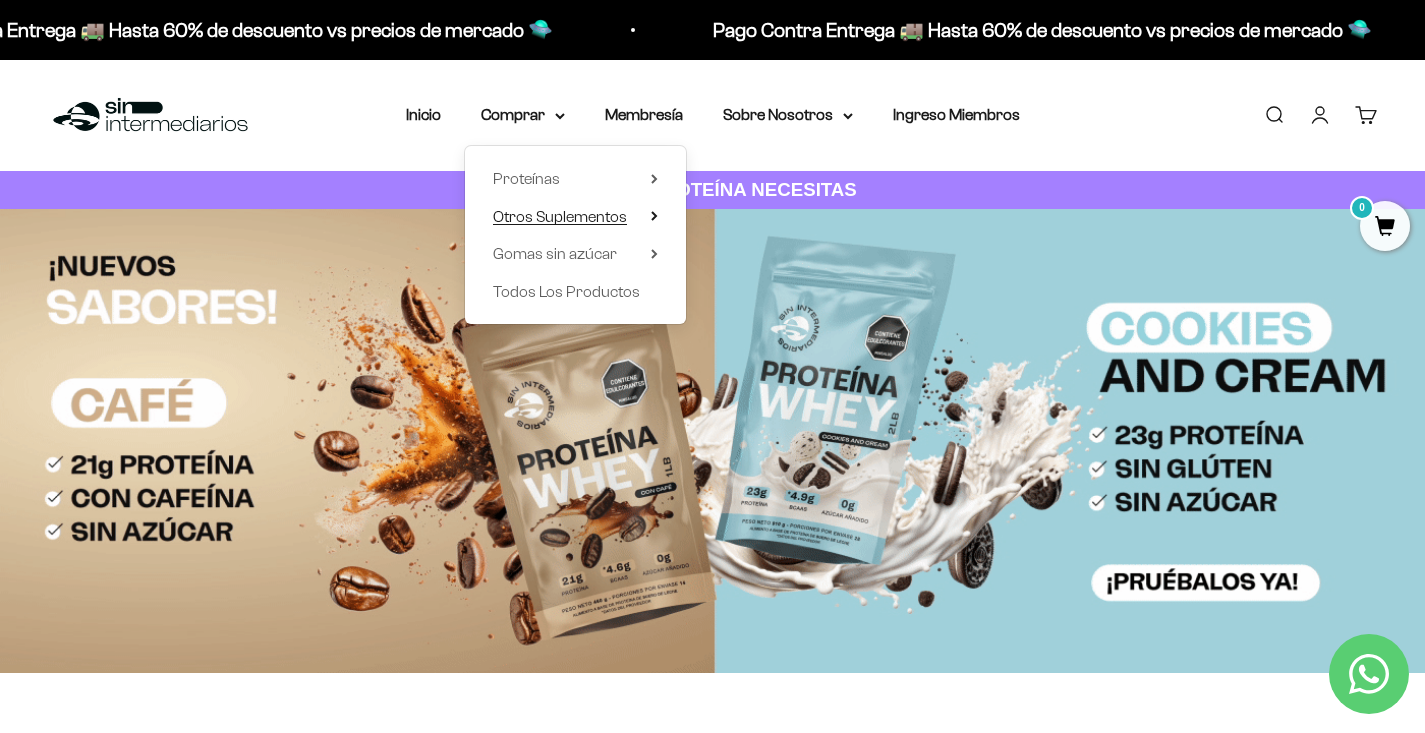 click 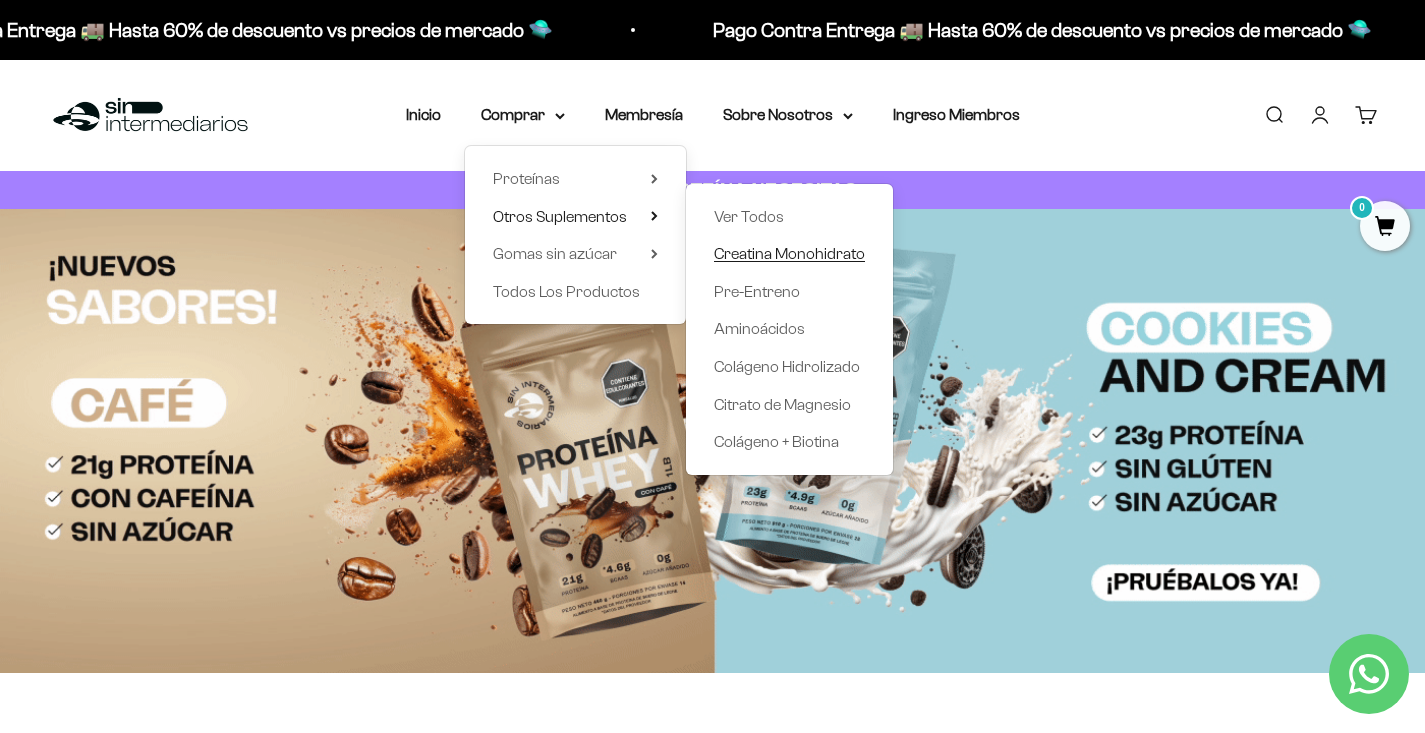 click on "Creatina Monohidrato" at bounding box center (789, 253) 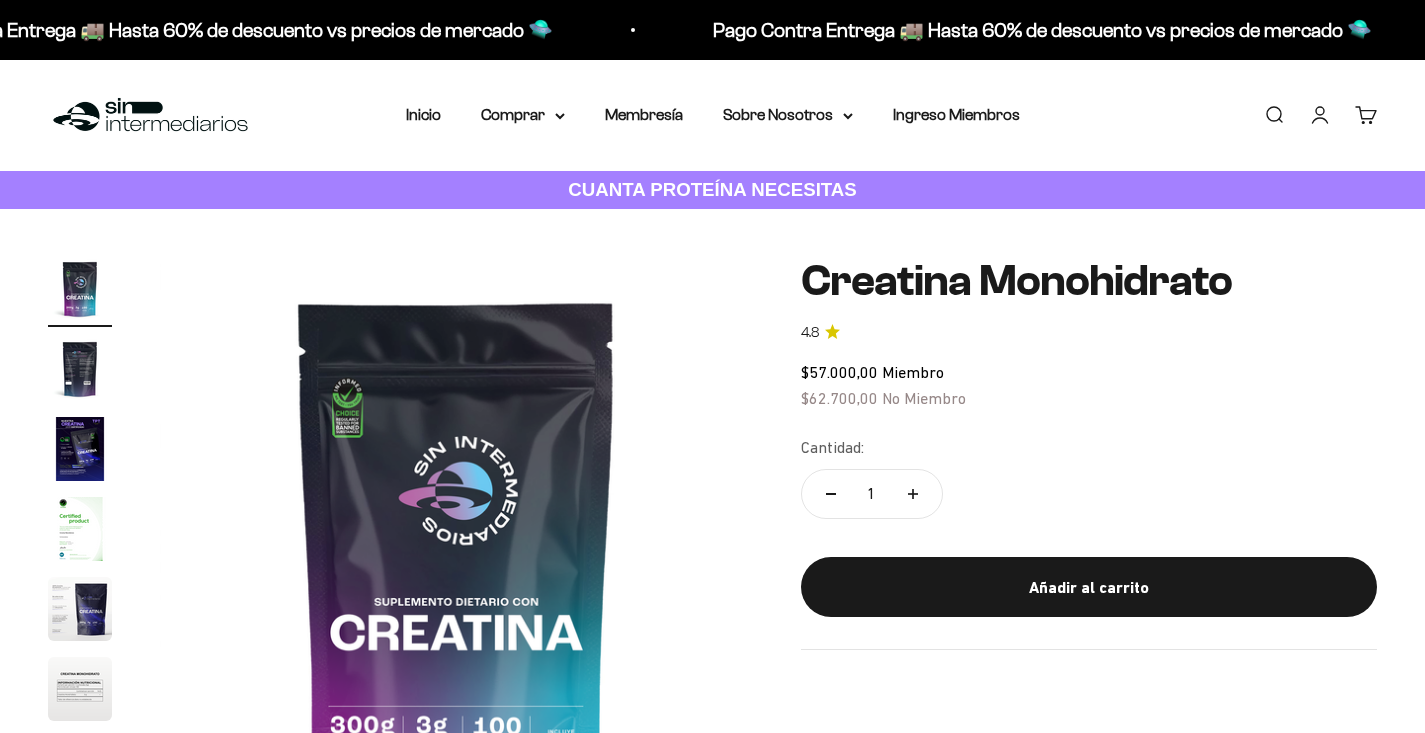 scroll, scrollTop: 0, scrollLeft: 0, axis: both 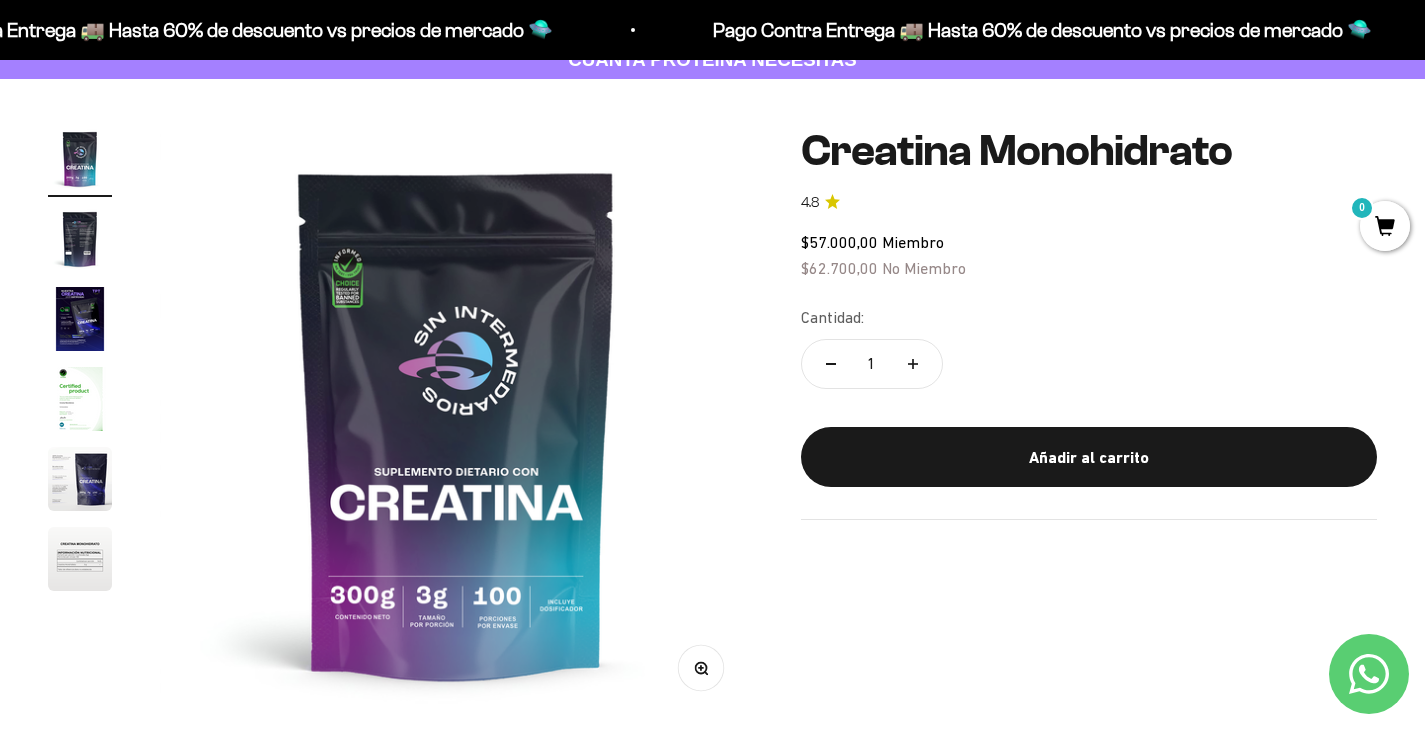 click at bounding box center [80, 239] 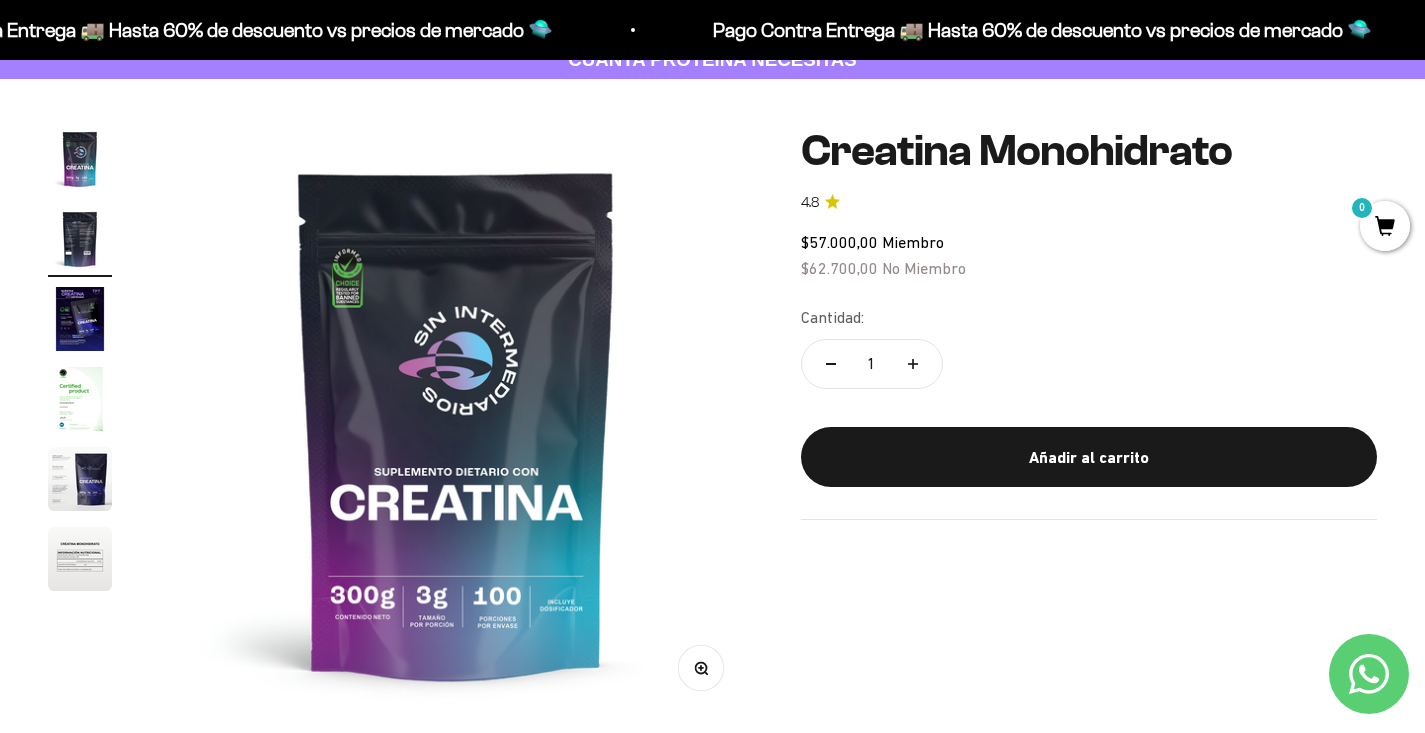 scroll, scrollTop: 0, scrollLeft: 617, axis: horizontal 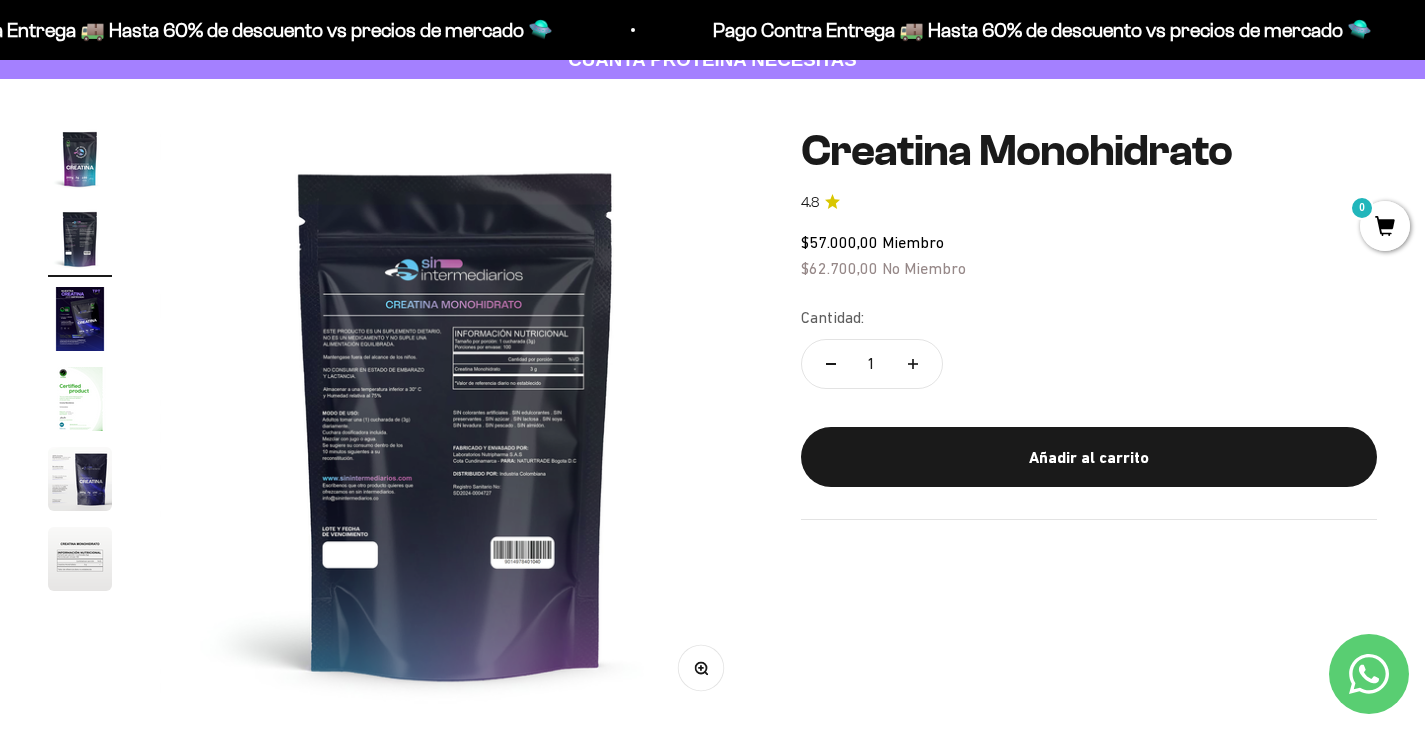 click at bounding box center [456, 423] 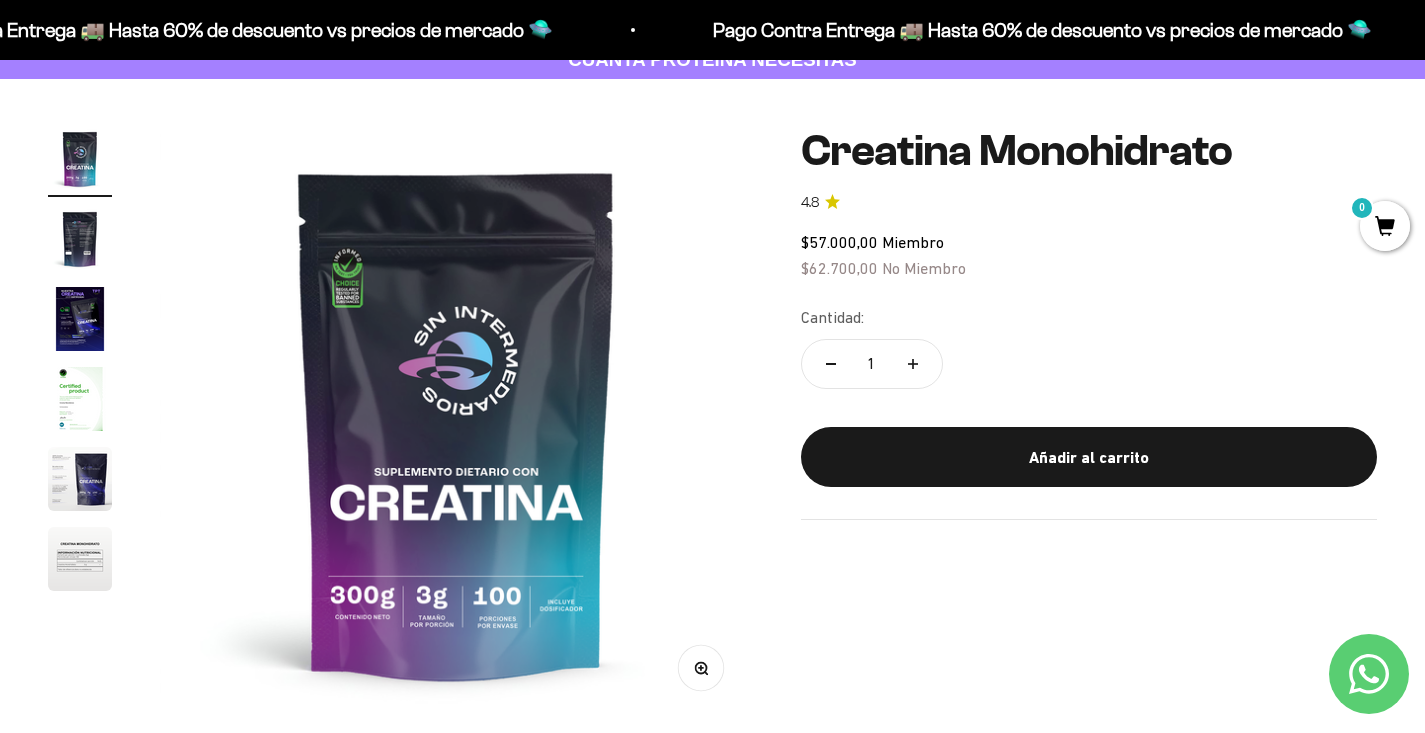 click at bounding box center (80, 399) 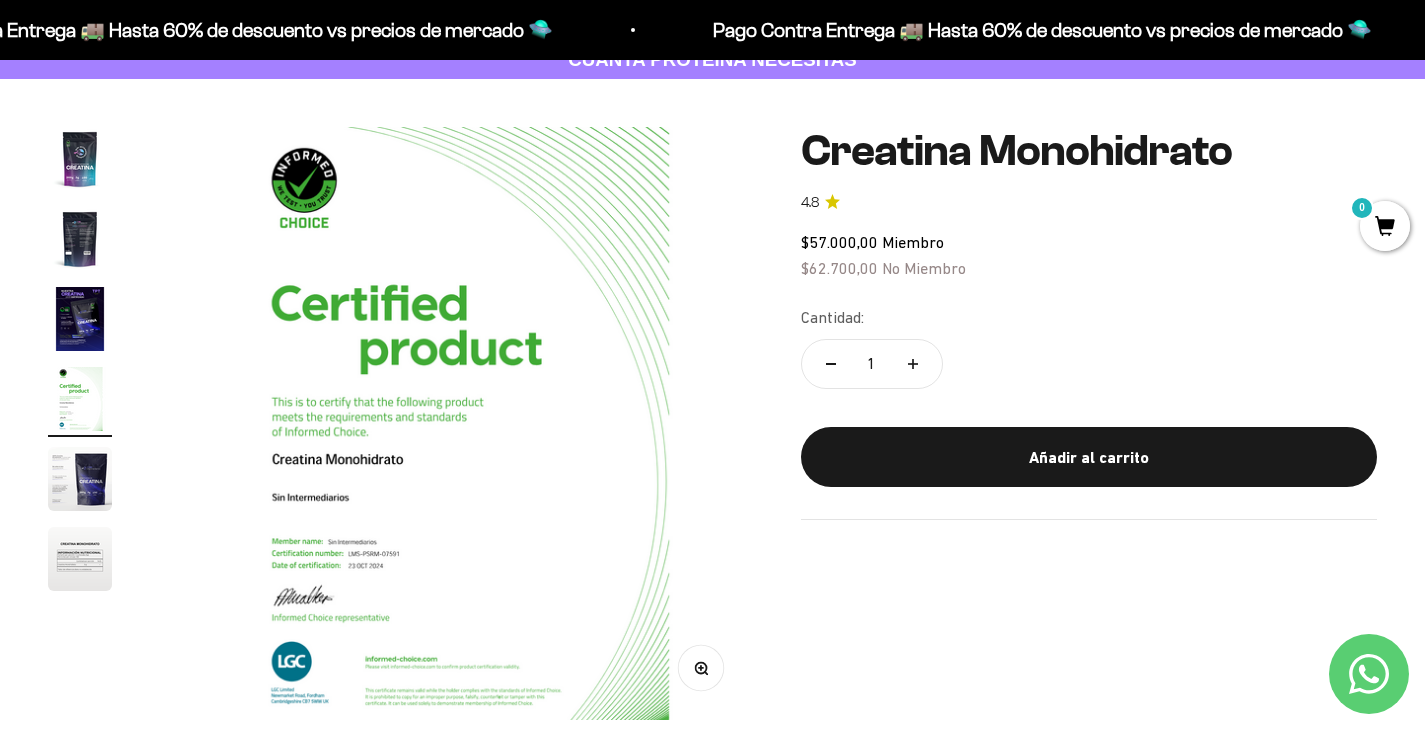 scroll, scrollTop: 0, scrollLeft: 1850, axis: horizontal 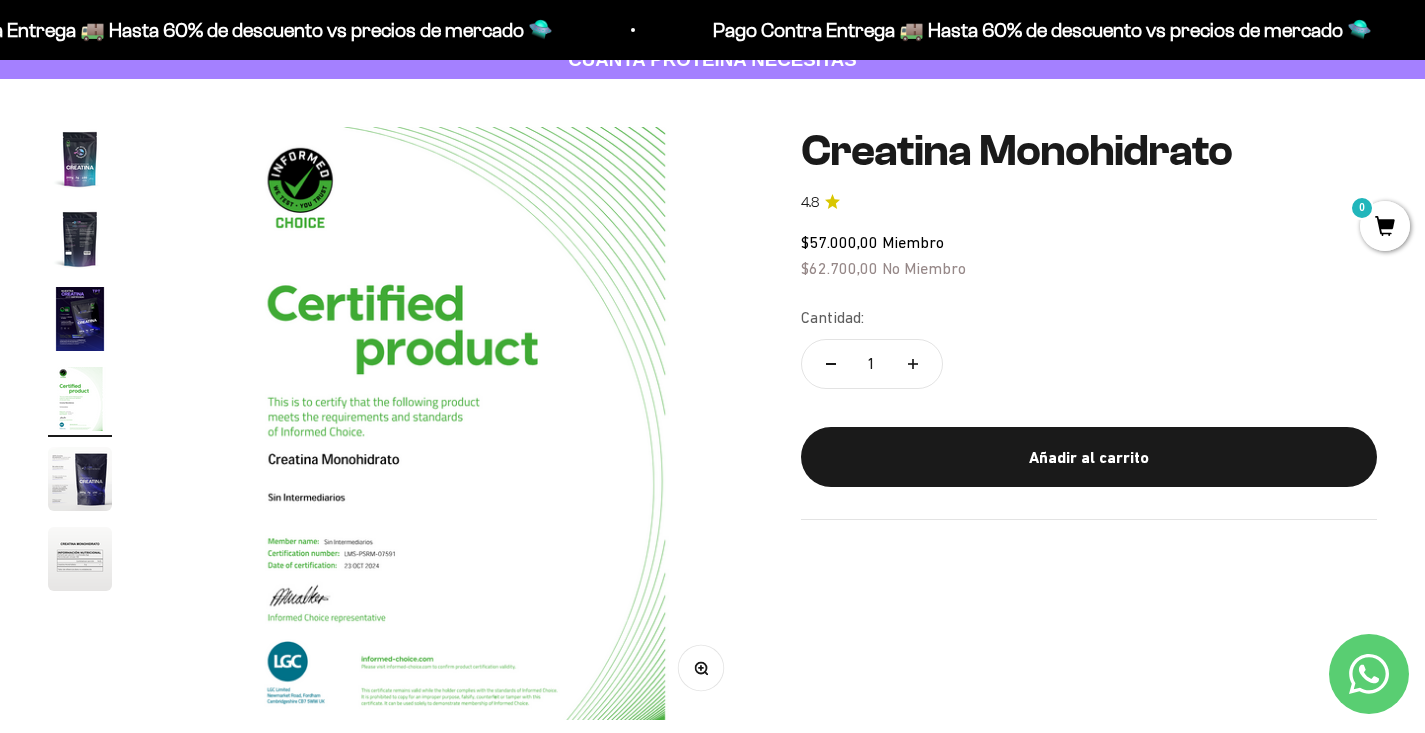click at bounding box center [80, 479] 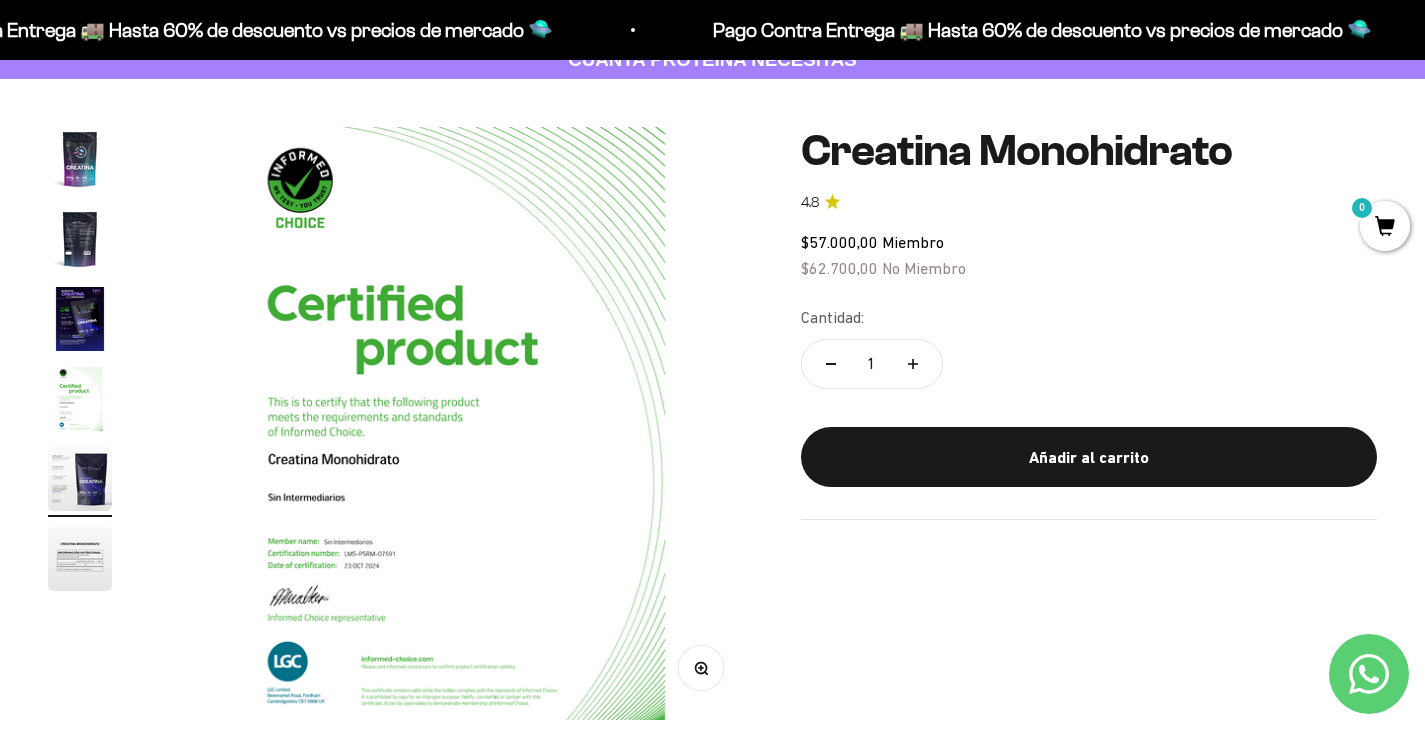 scroll, scrollTop: 0, scrollLeft: 2466, axis: horizontal 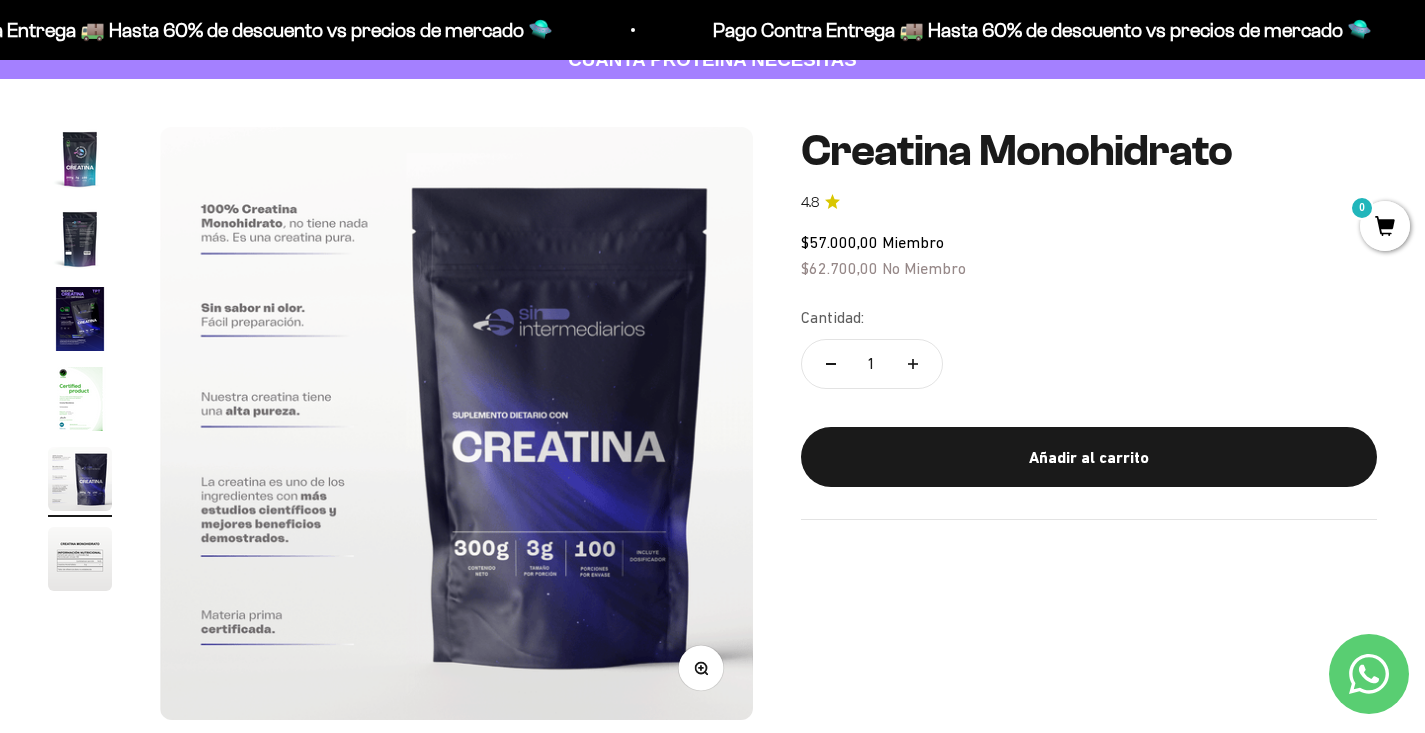 click at bounding box center [80, 559] 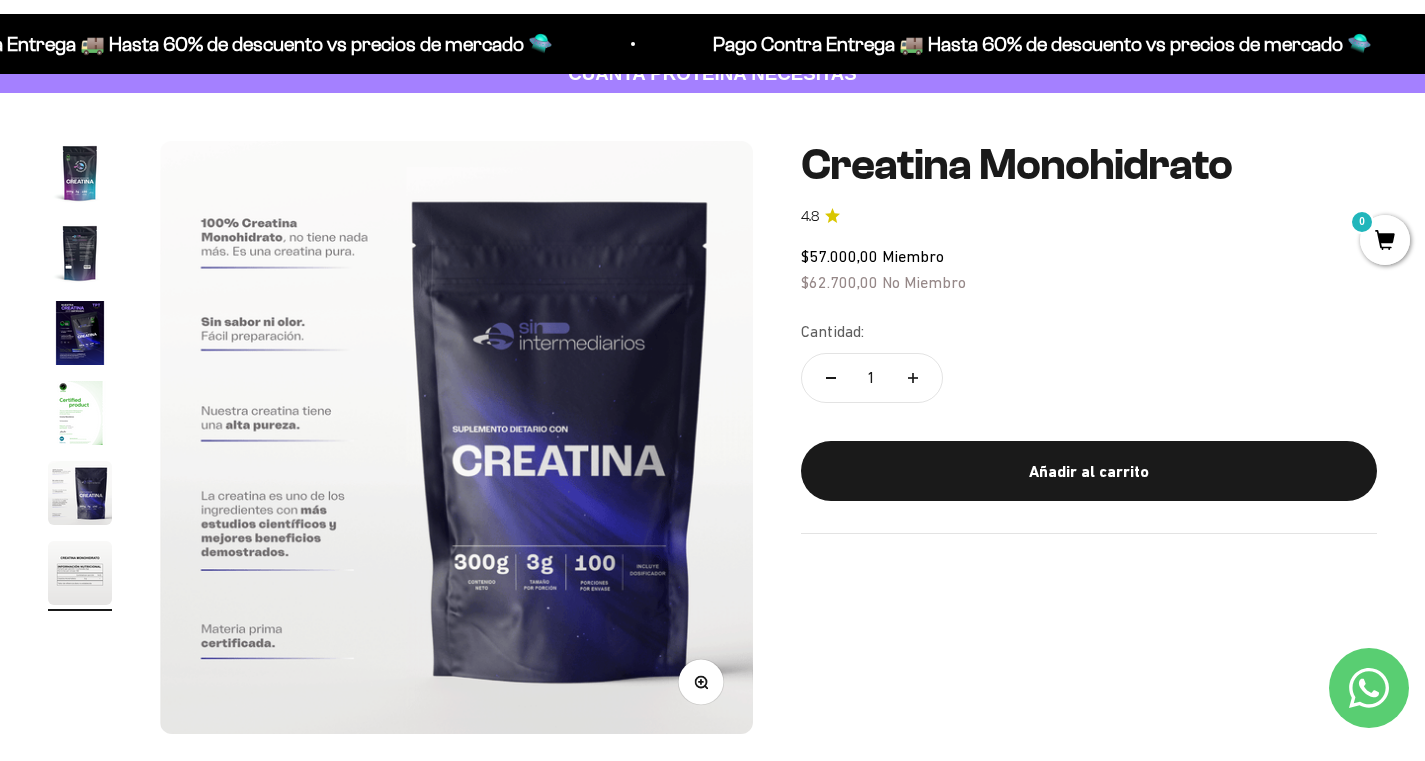 scroll, scrollTop: 0, scrollLeft: 3082, axis: horizontal 